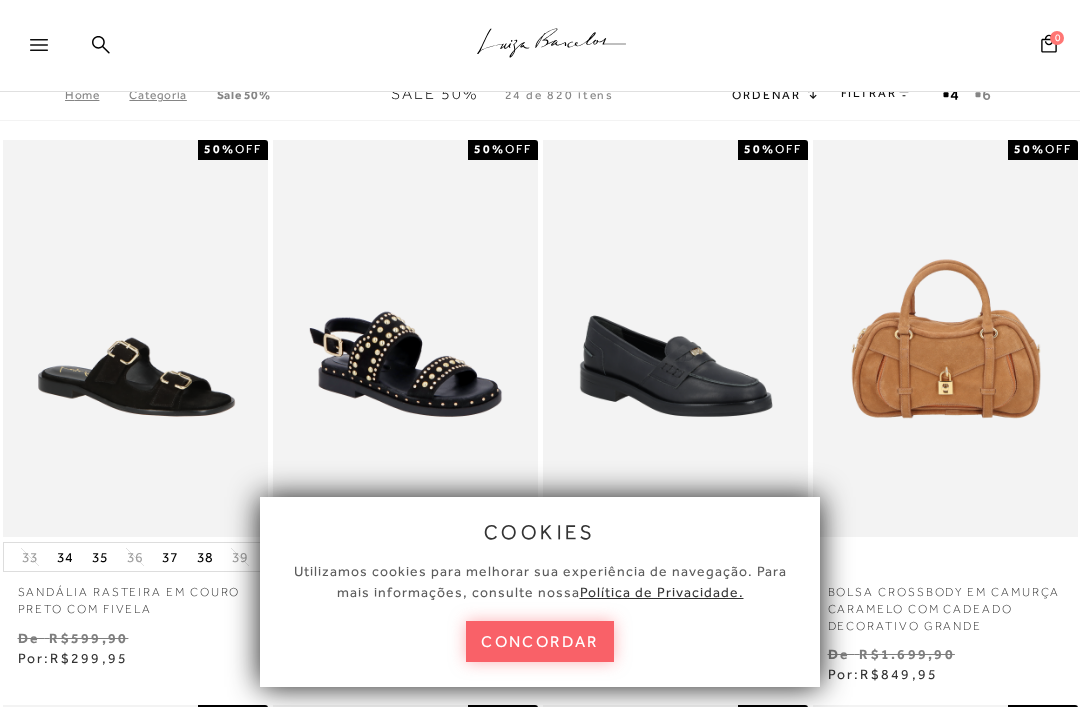 scroll, scrollTop: 0, scrollLeft: 0, axis: both 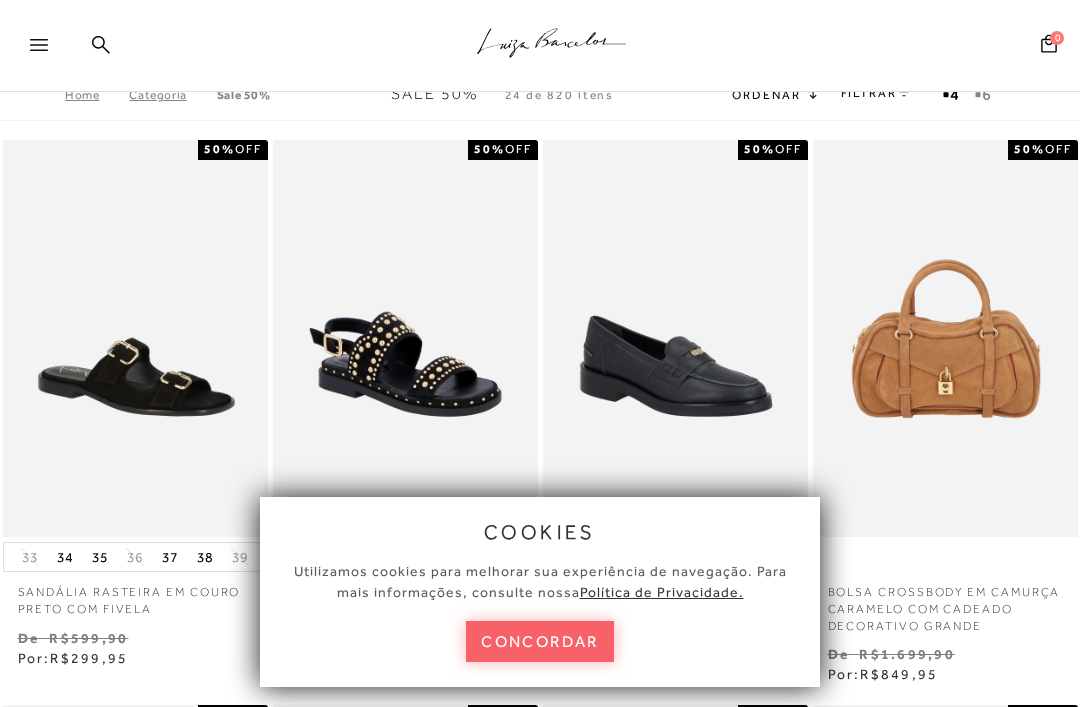 click on "concordar" at bounding box center (540, 641) 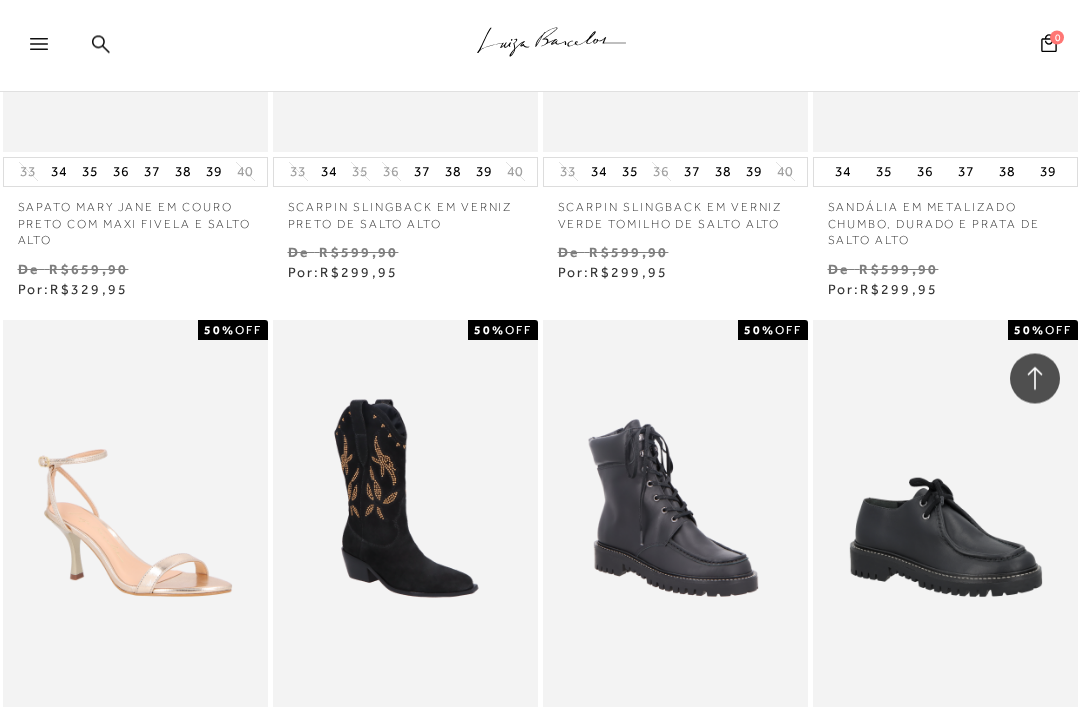 scroll, scrollTop: 2702, scrollLeft: 0, axis: vertical 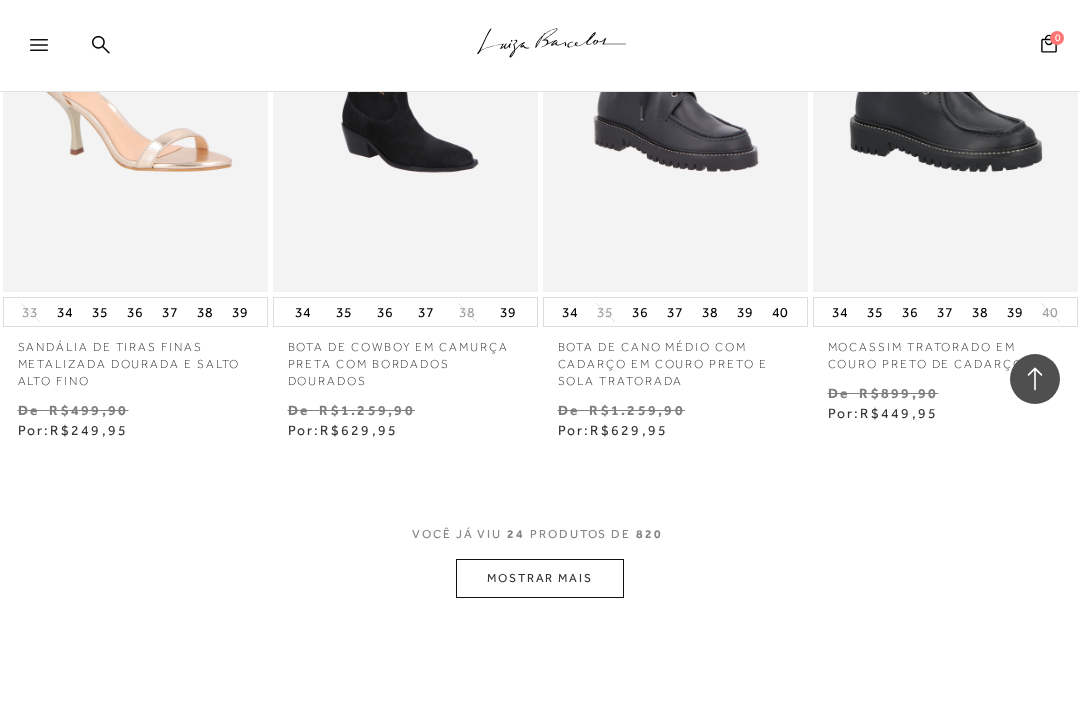 click on "MOSTRAR MAIS" at bounding box center [540, 578] 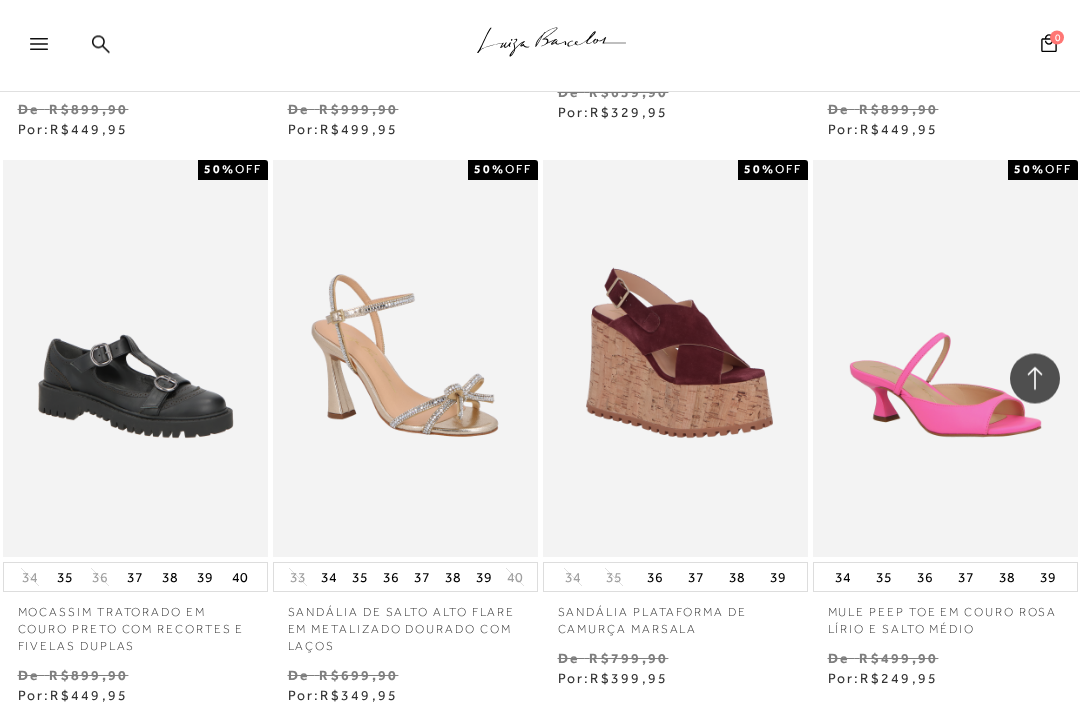 scroll, scrollTop: 6217, scrollLeft: 0, axis: vertical 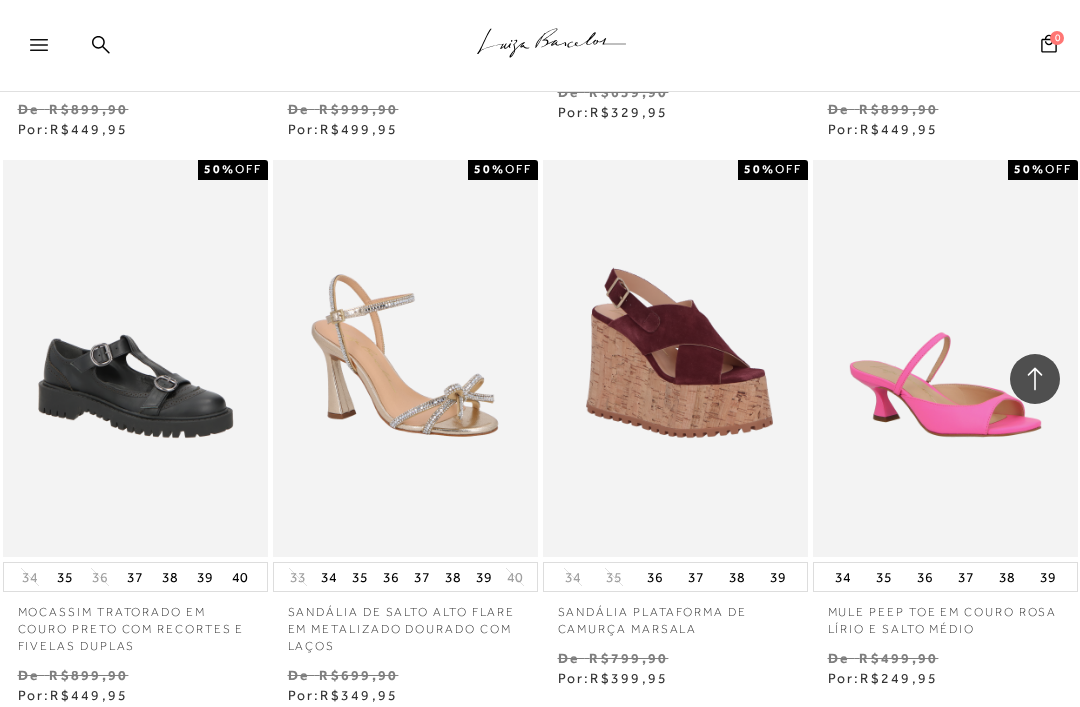 click at bounding box center (946, 359) 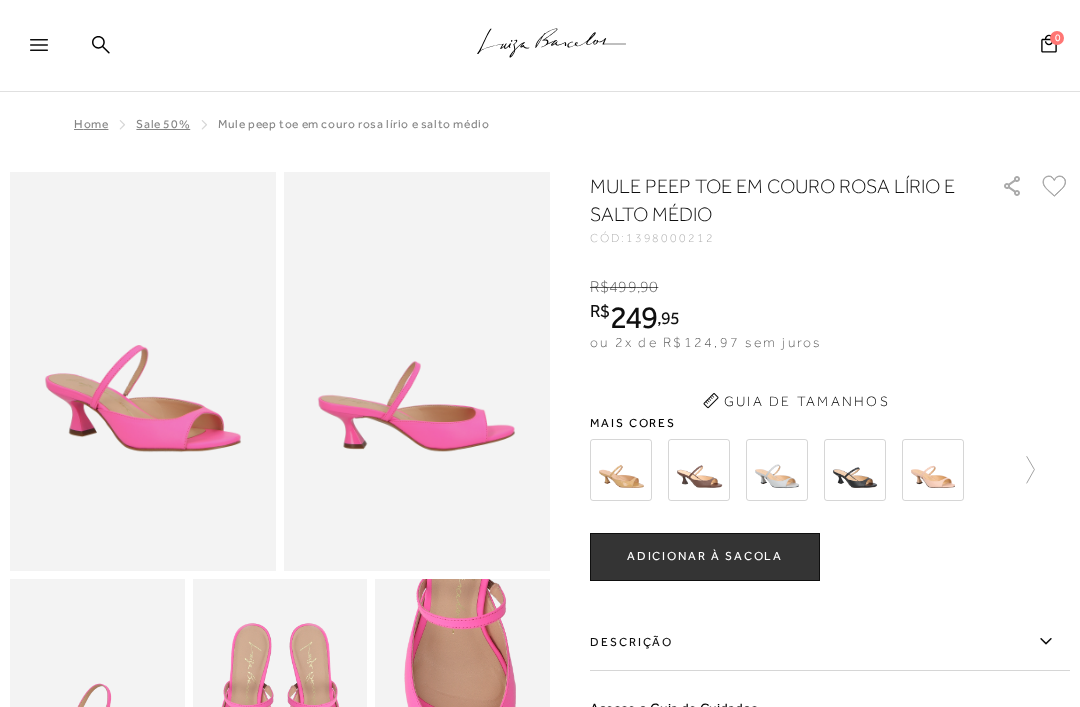 scroll, scrollTop: 0, scrollLeft: 0, axis: both 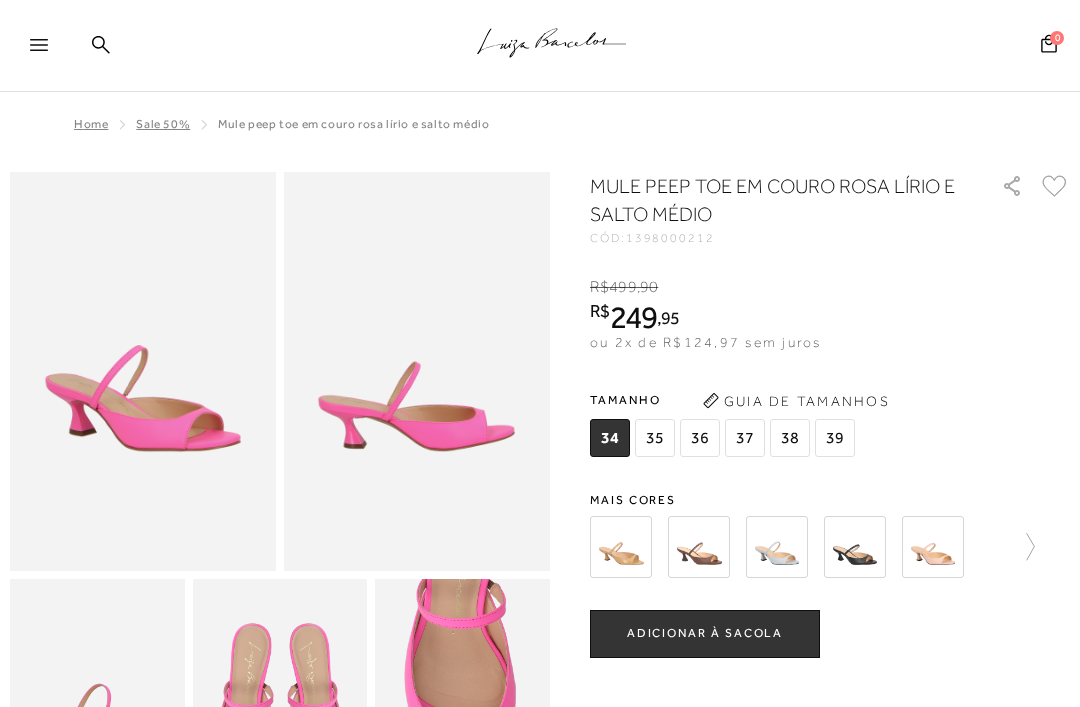 click at bounding box center [699, 547] 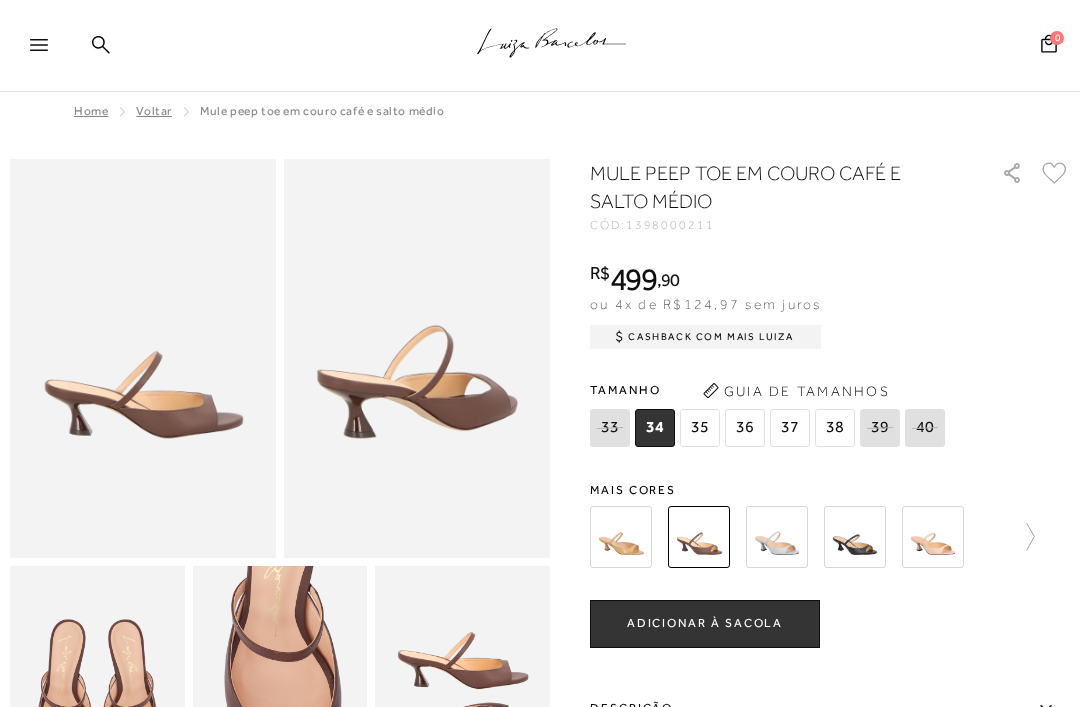 scroll, scrollTop: 0, scrollLeft: 0, axis: both 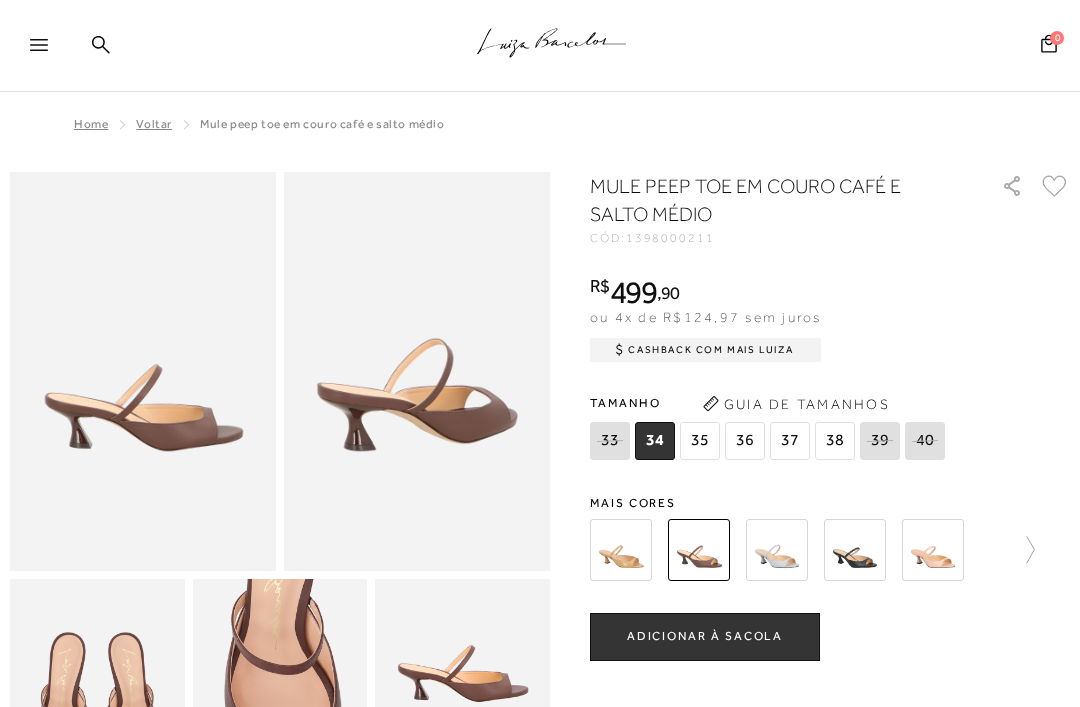 click at bounding box center (48, 51) 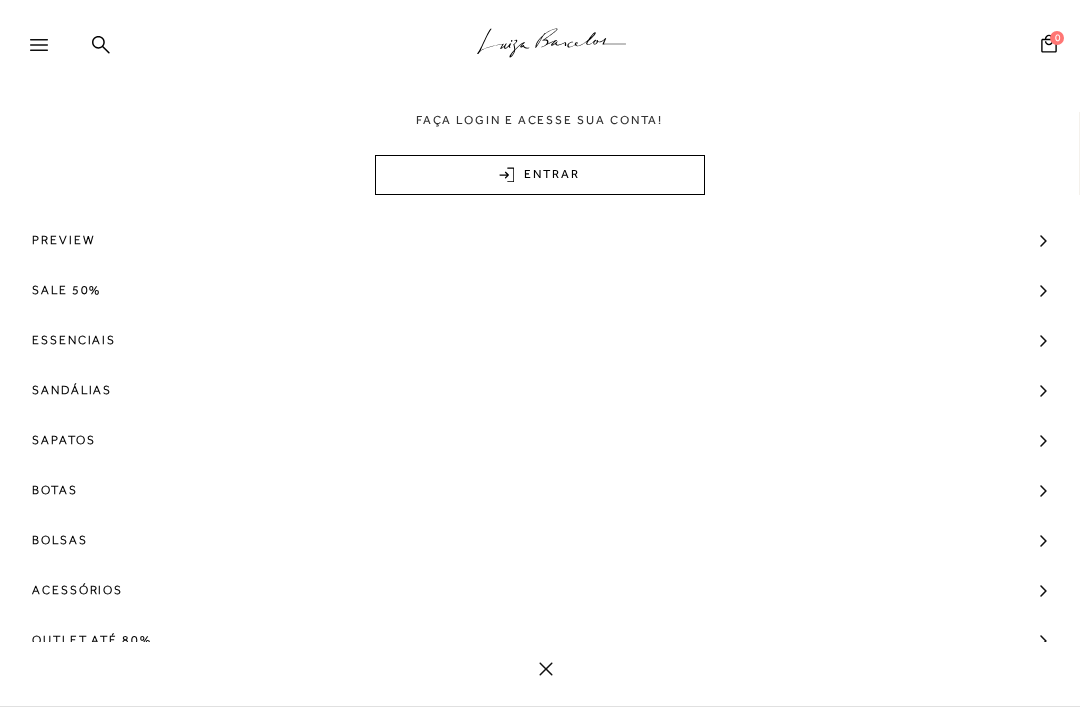 click on "SALE 50%" at bounding box center (66, 290) 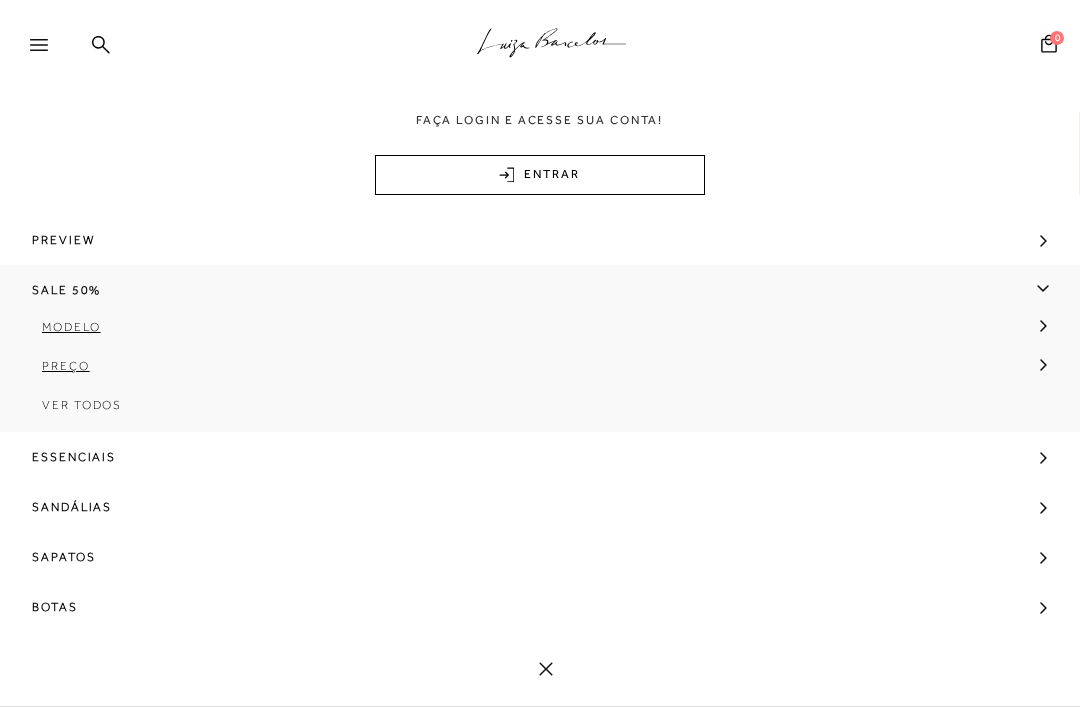 scroll, scrollTop: 0, scrollLeft: 0, axis: both 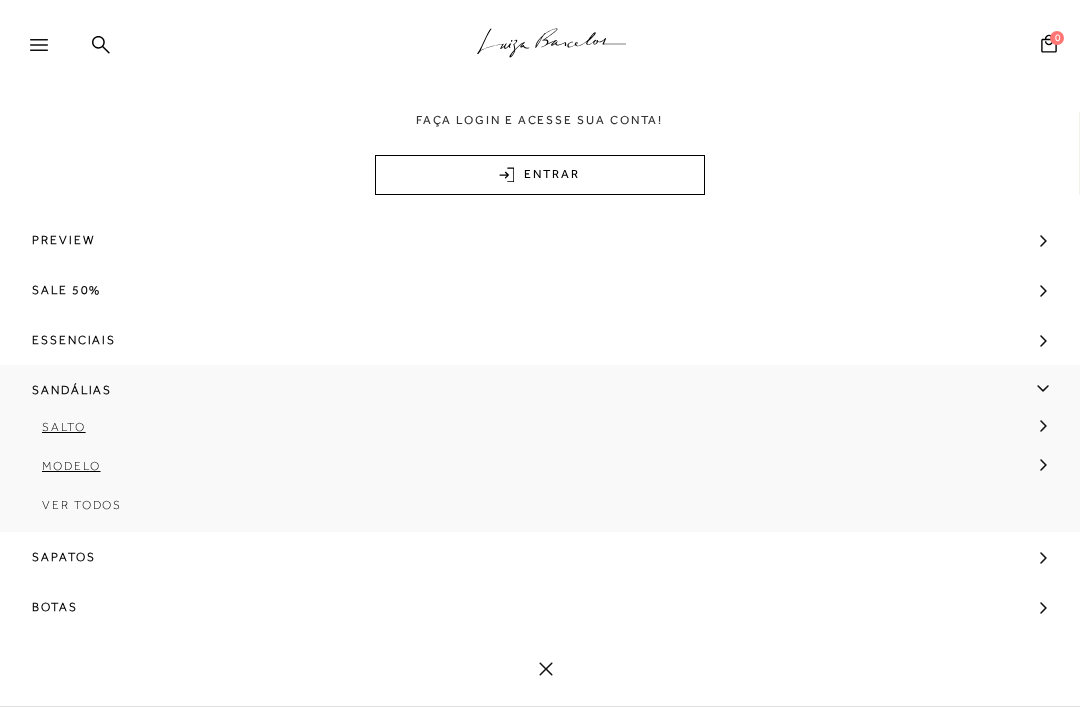 click on "SALE 50%" at bounding box center [66, 290] 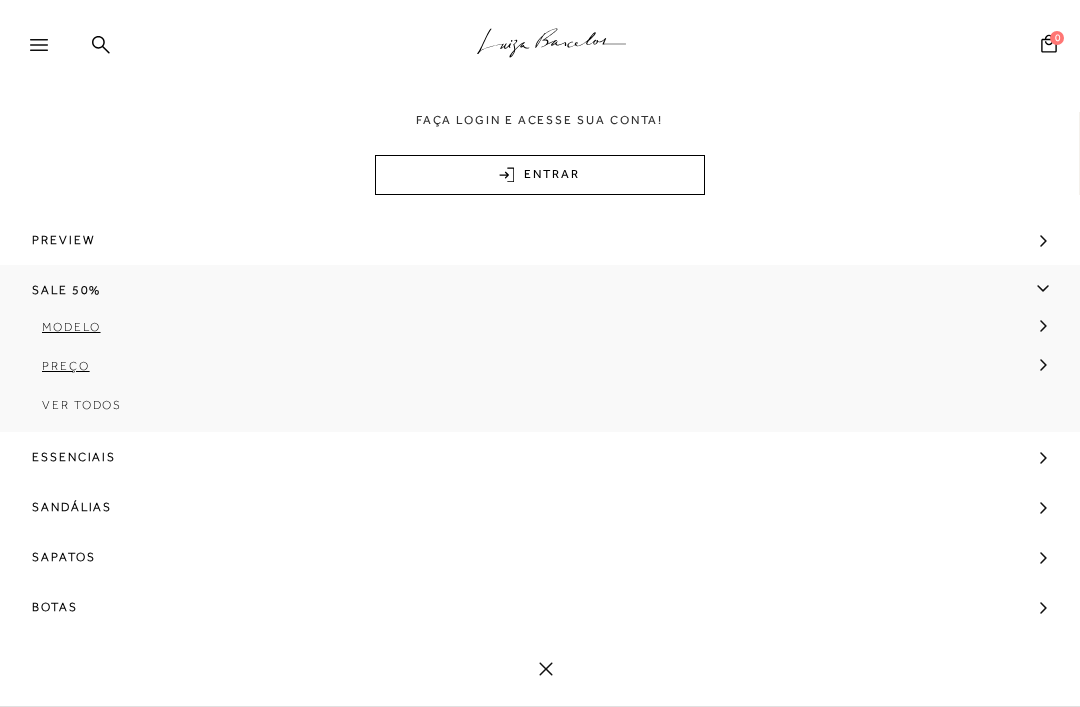 click on "Modelo" at bounding box center [71, 327] 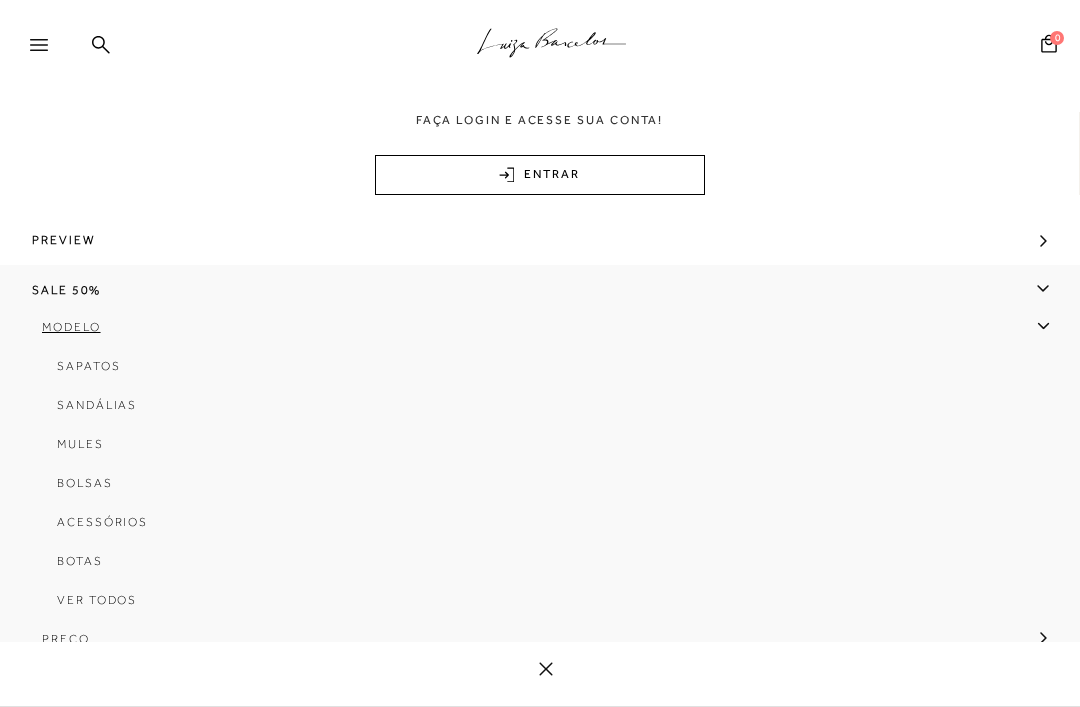 click on "Sandálias" at bounding box center (97, 405) 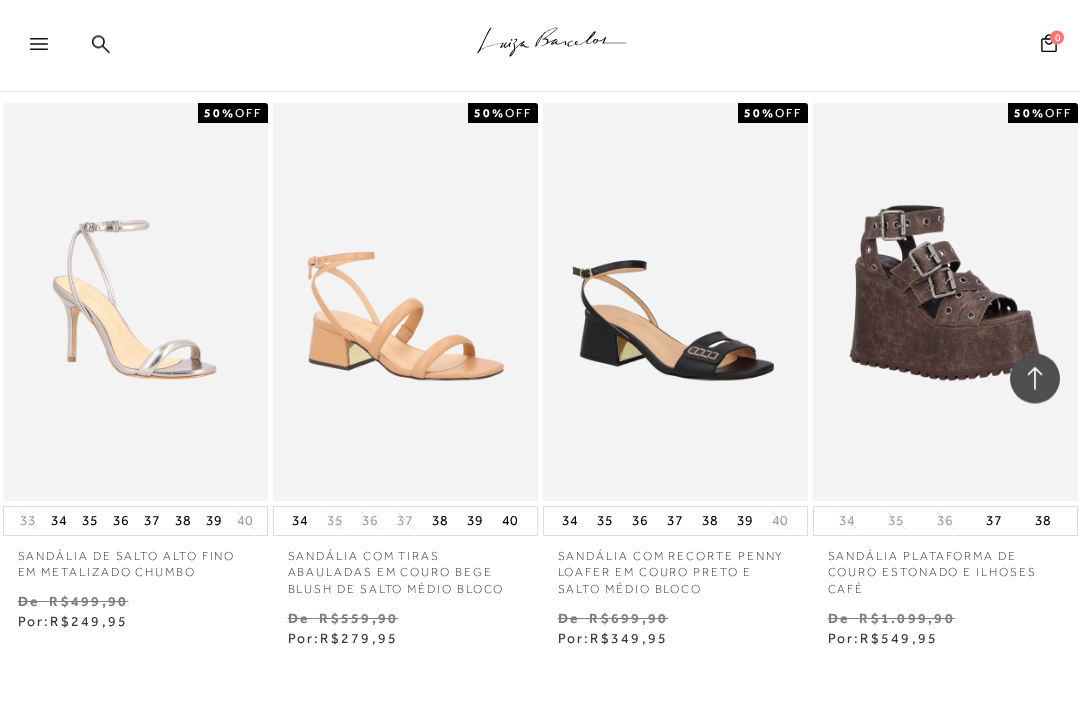scroll, scrollTop: 2848, scrollLeft: 0, axis: vertical 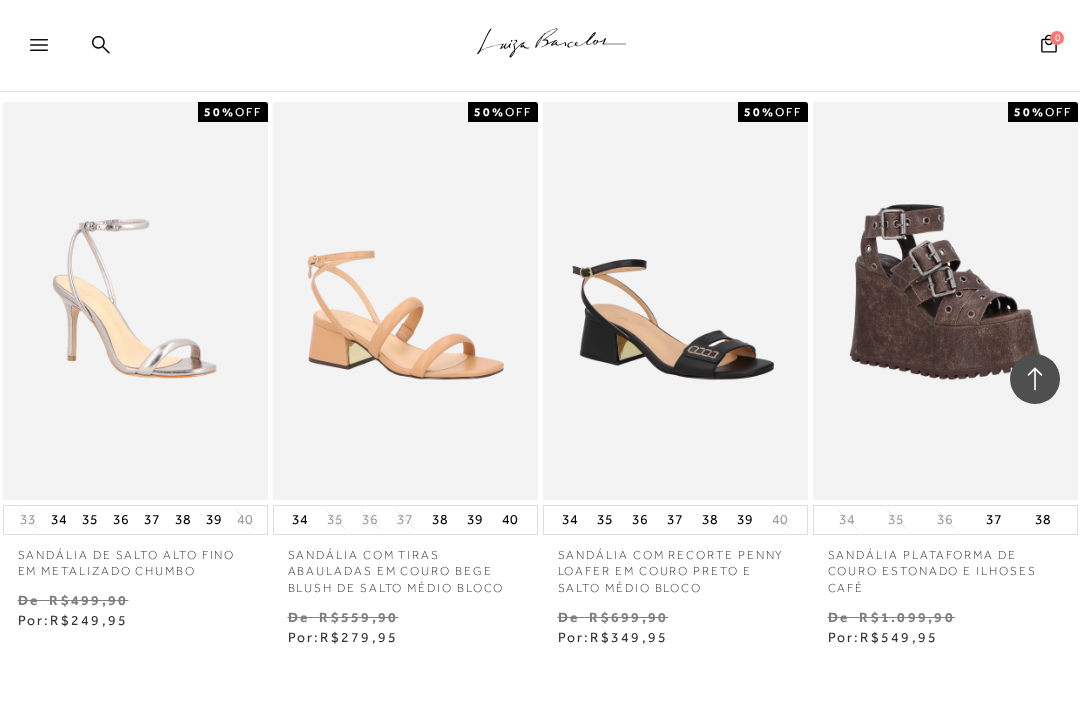 click at bounding box center [406, 301] 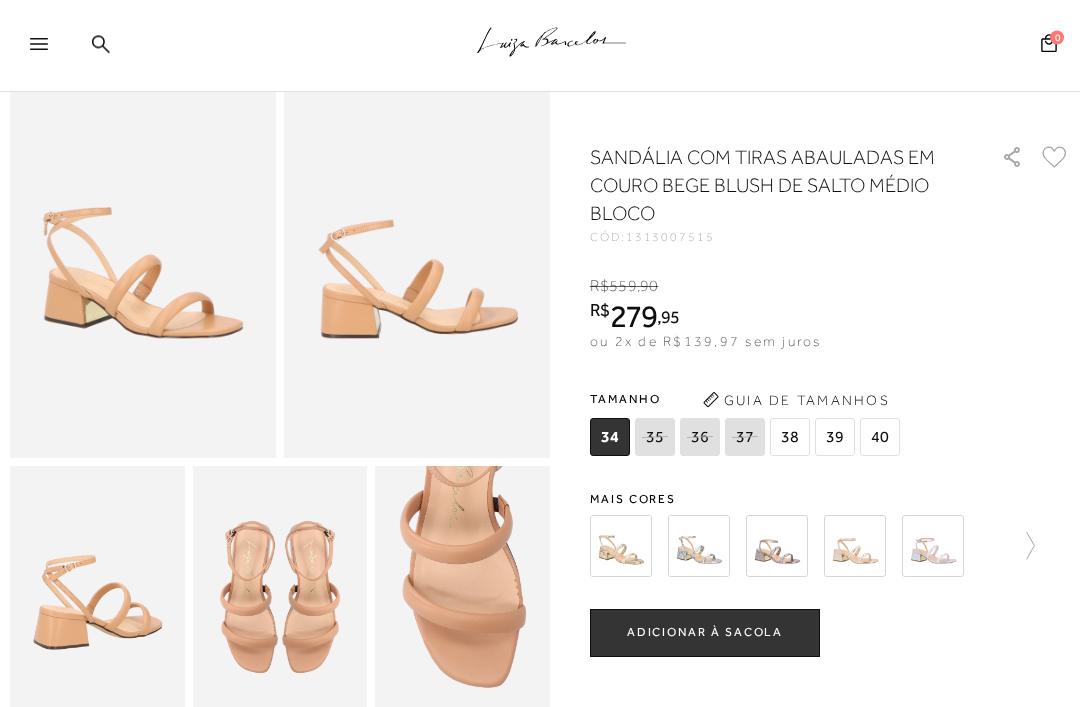 scroll, scrollTop: 113, scrollLeft: 0, axis: vertical 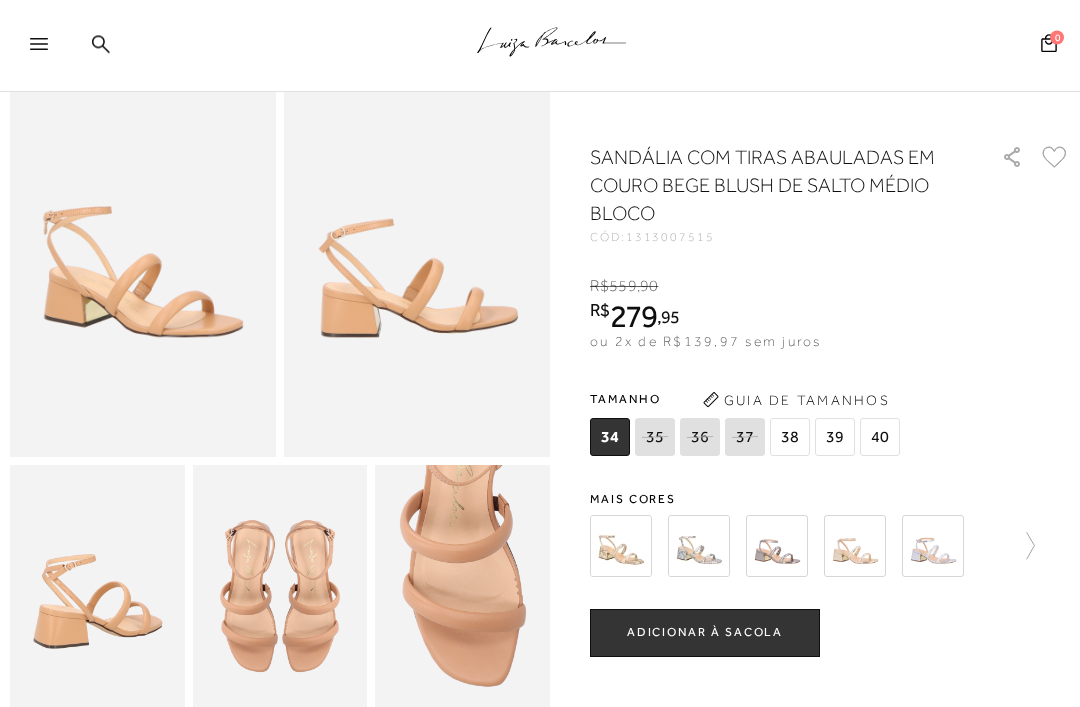 click on "38" at bounding box center [790, 437] 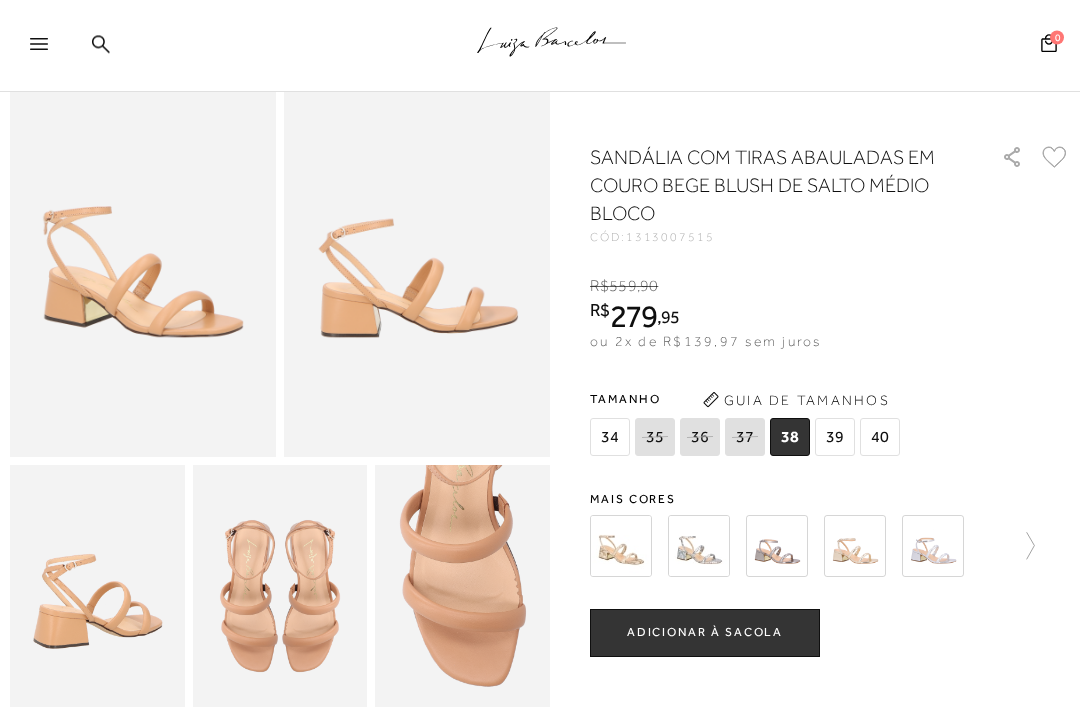 scroll, scrollTop: 114, scrollLeft: 0, axis: vertical 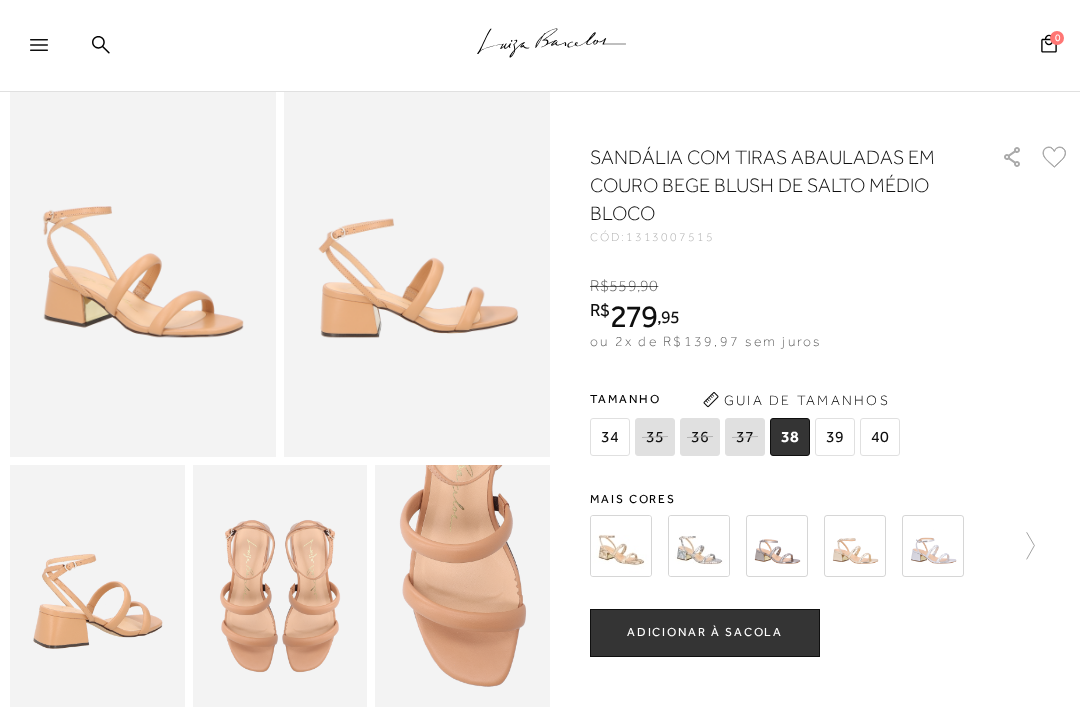 click on "ADICIONAR À SACOLA" at bounding box center (705, 632) 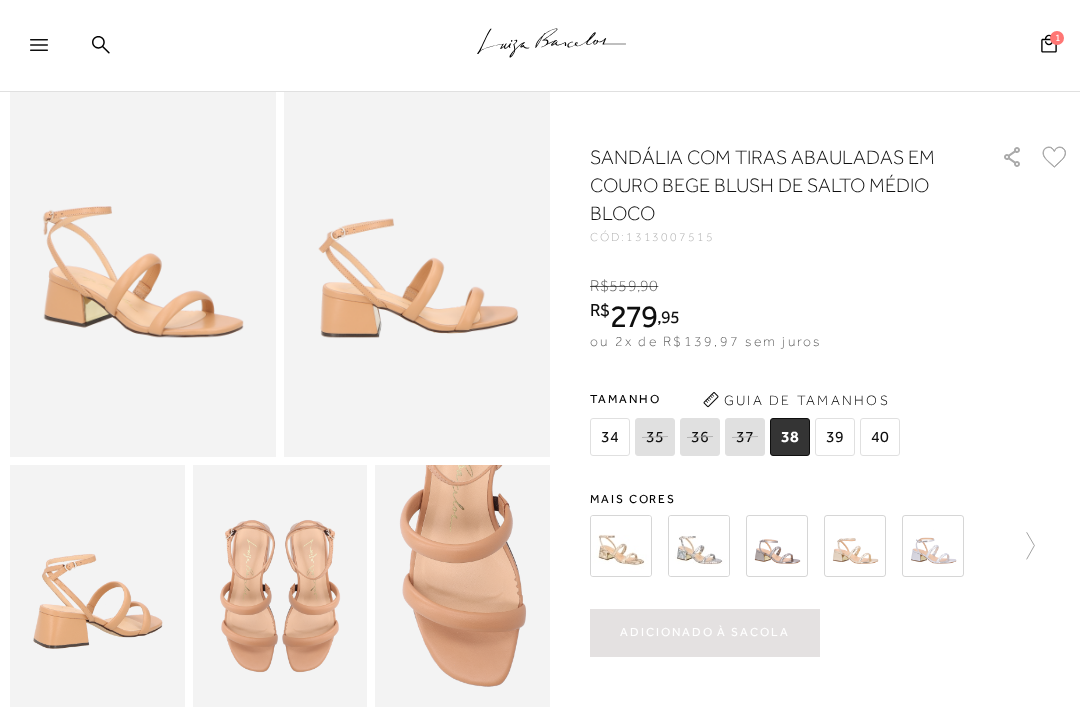 scroll, scrollTop: 0, scrollLeft: 0, axis: both 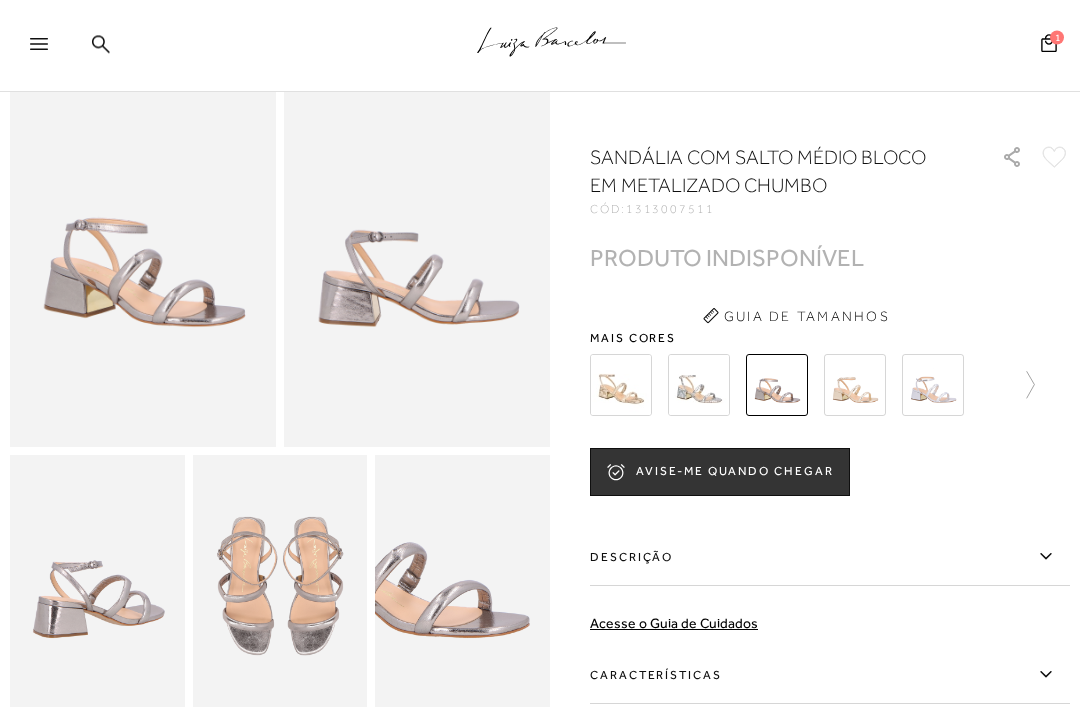 click at bounding box center (855, 385) 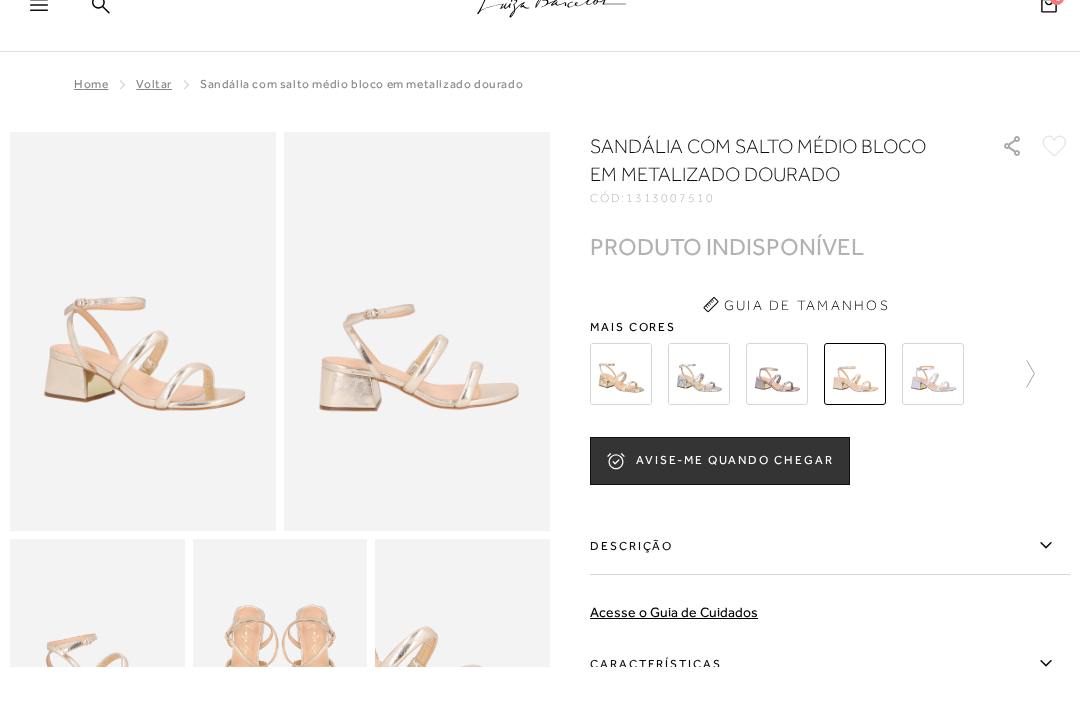 scroll, scrollTop: 42, scrollLeft: 0, axis: vertical 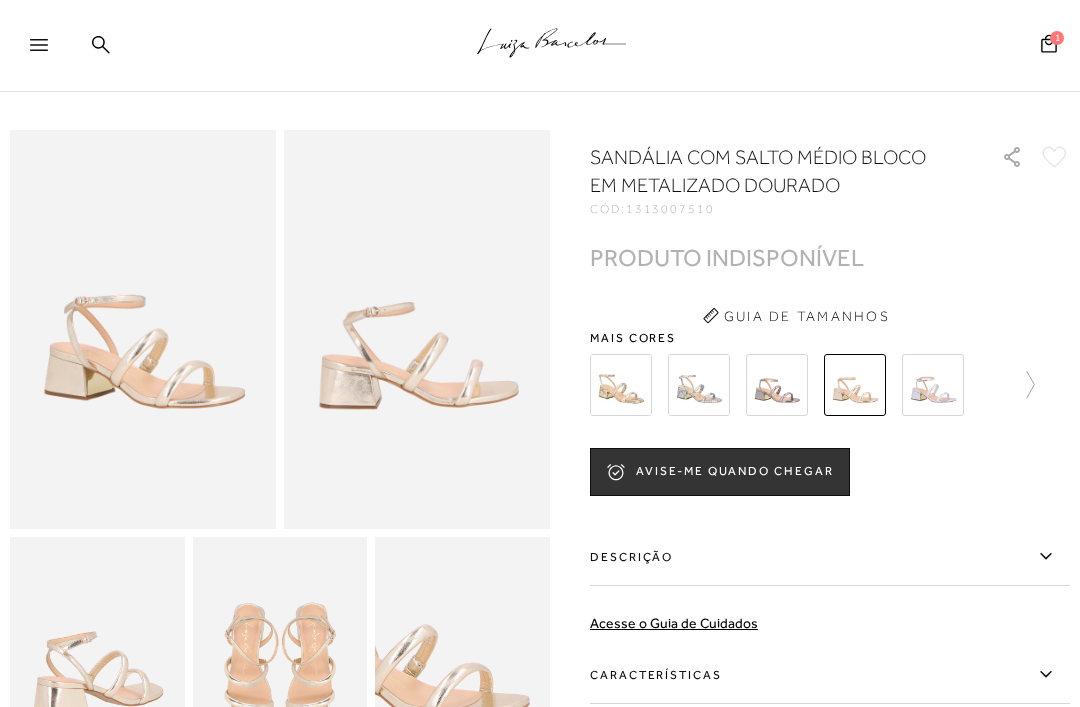 click at bounding box center [933, 385] 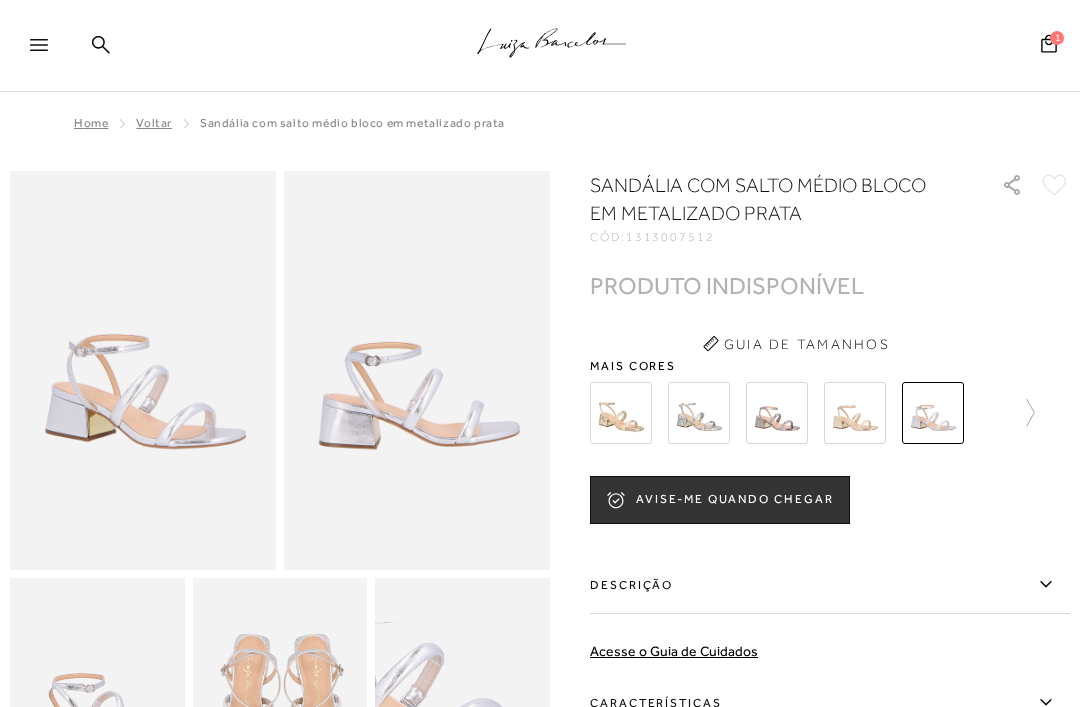 scroll, scrollTop: 0, scrollLeft: 0, axis: both 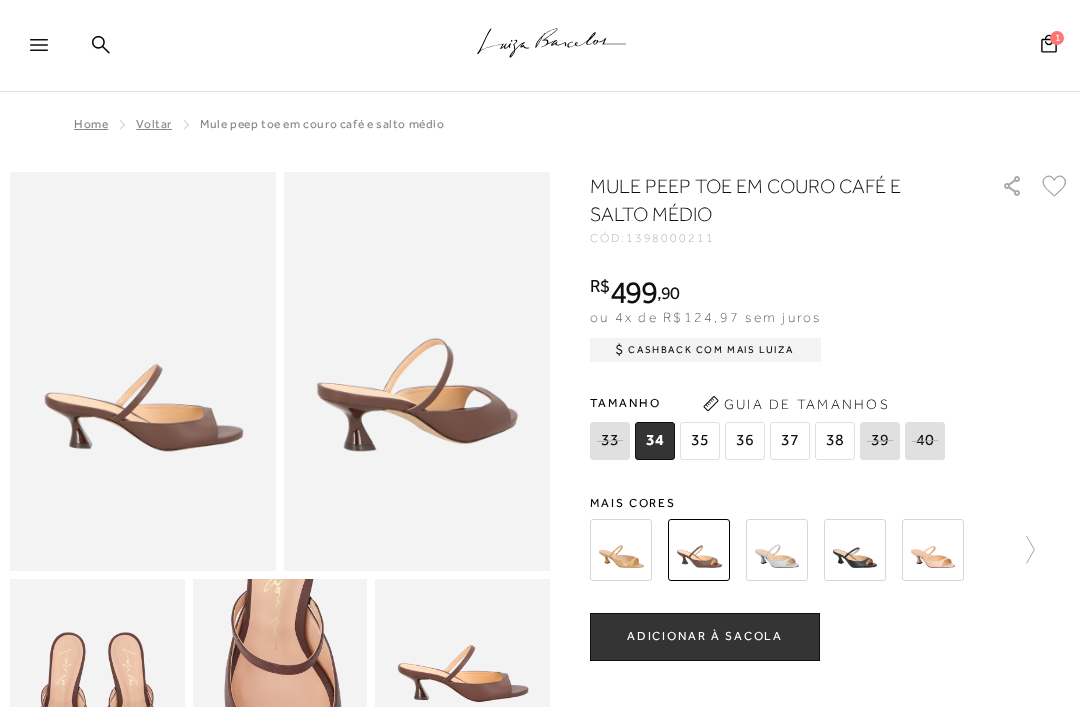 click 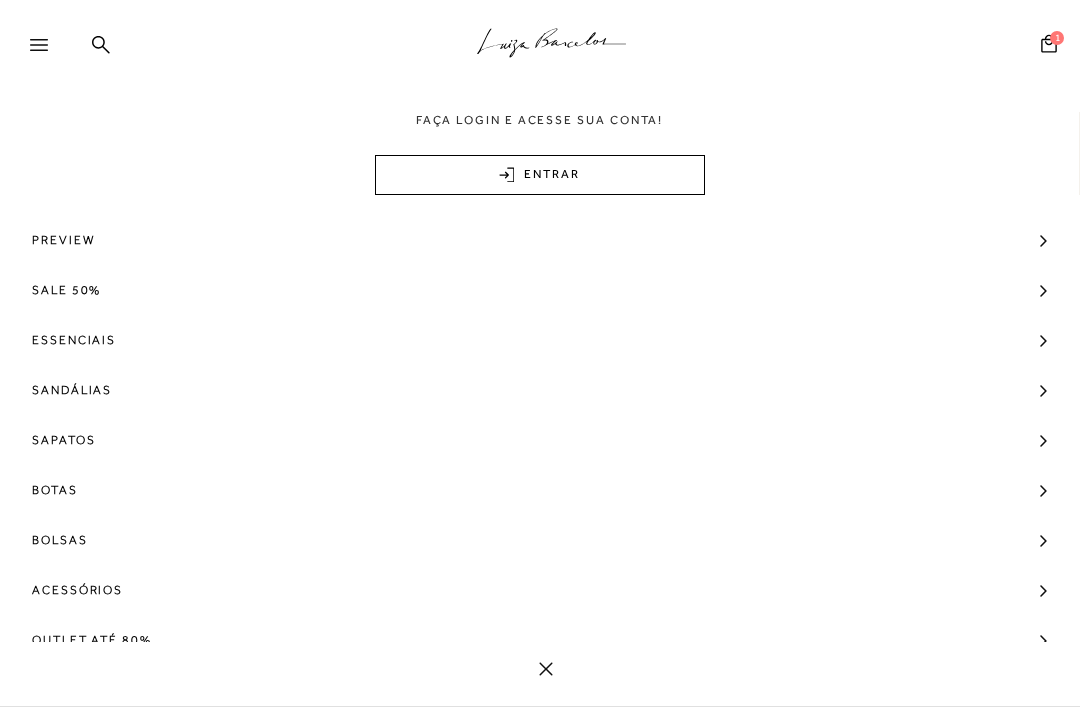 click on "SALE 50%" at bounding box center (66, 290) 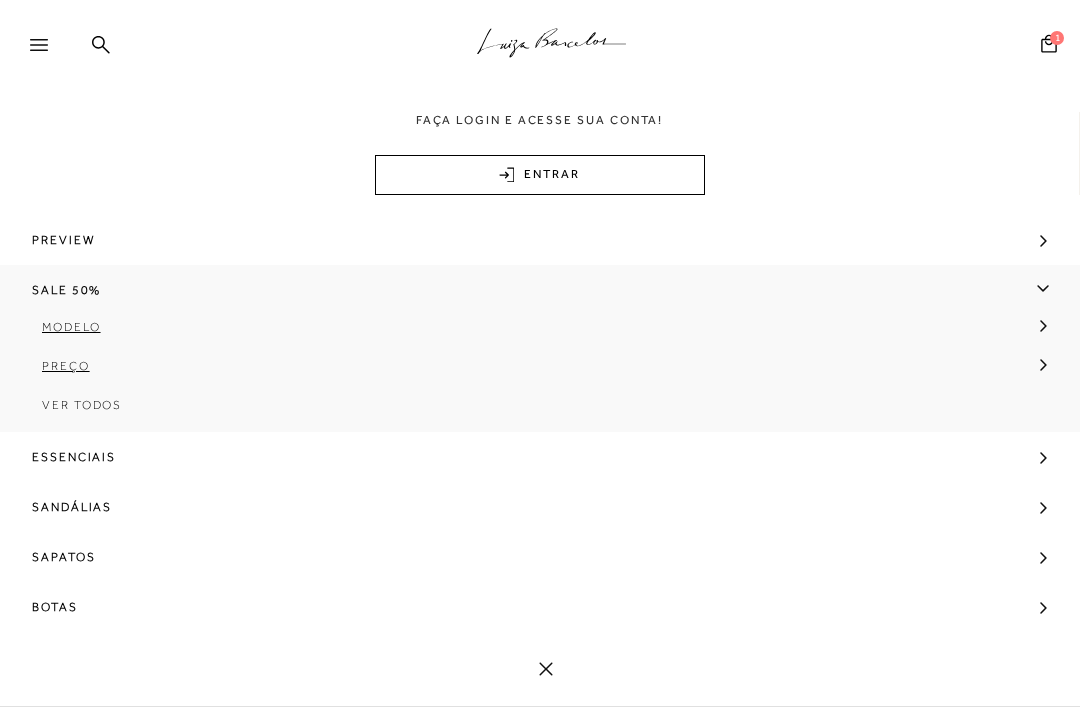 click on "Preço" at bounding box center (66, 366) 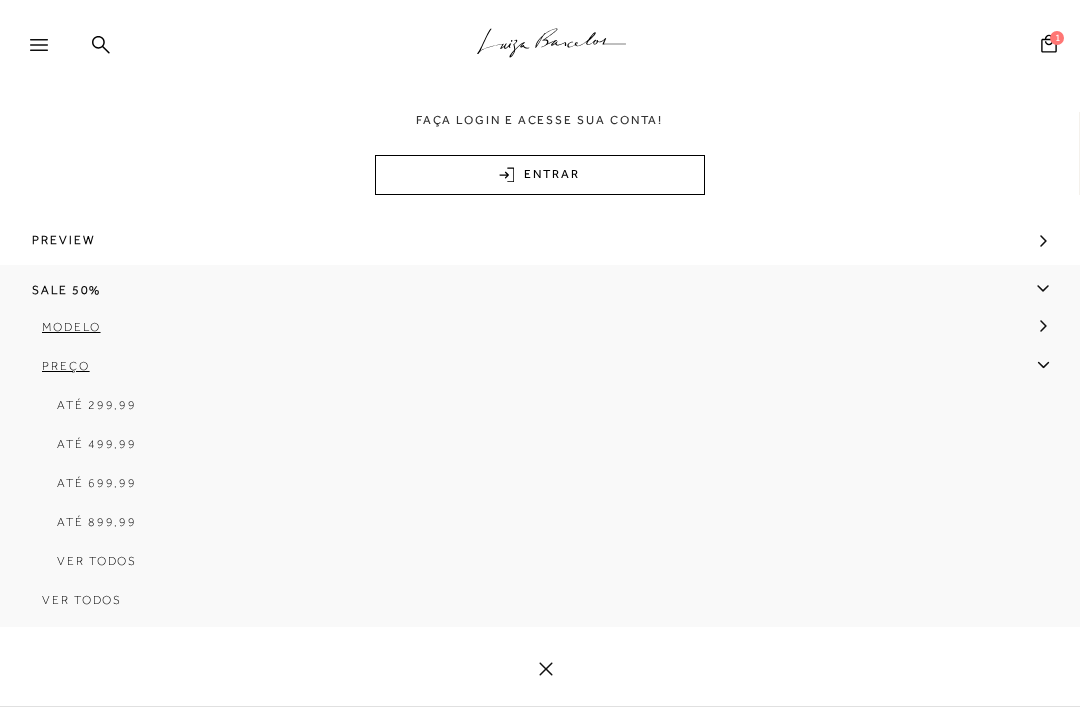 click on "Ver Todos" at bounding box center [82, 600] 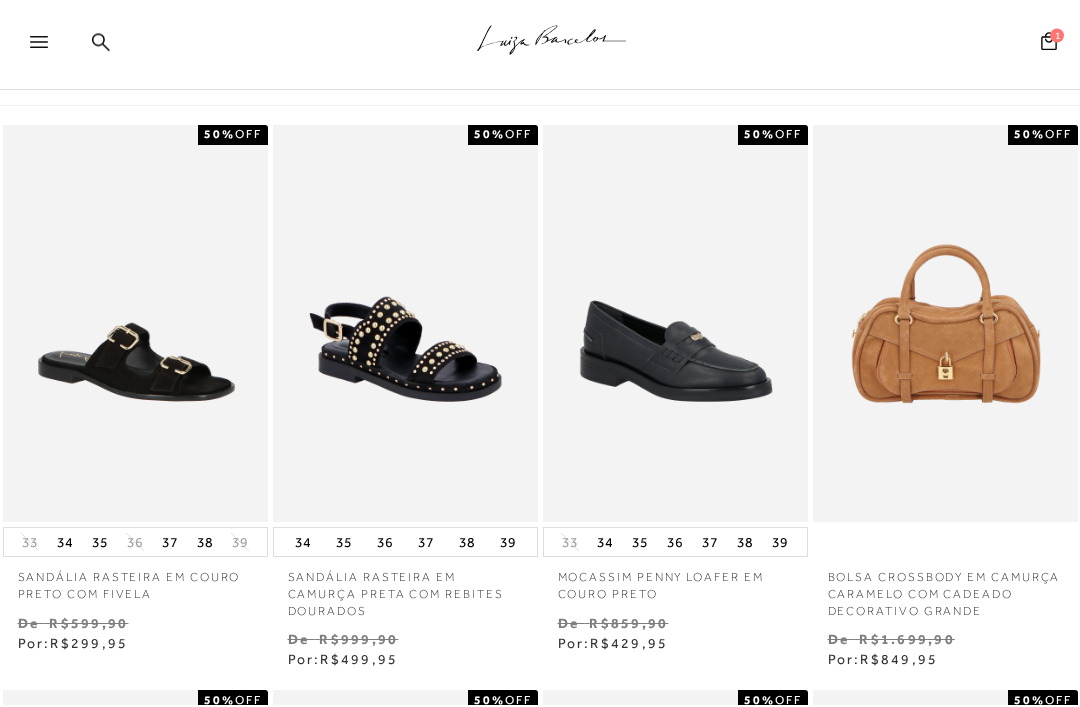 scroll, scrollTop: 0, scrollLeft: 0, axis: both 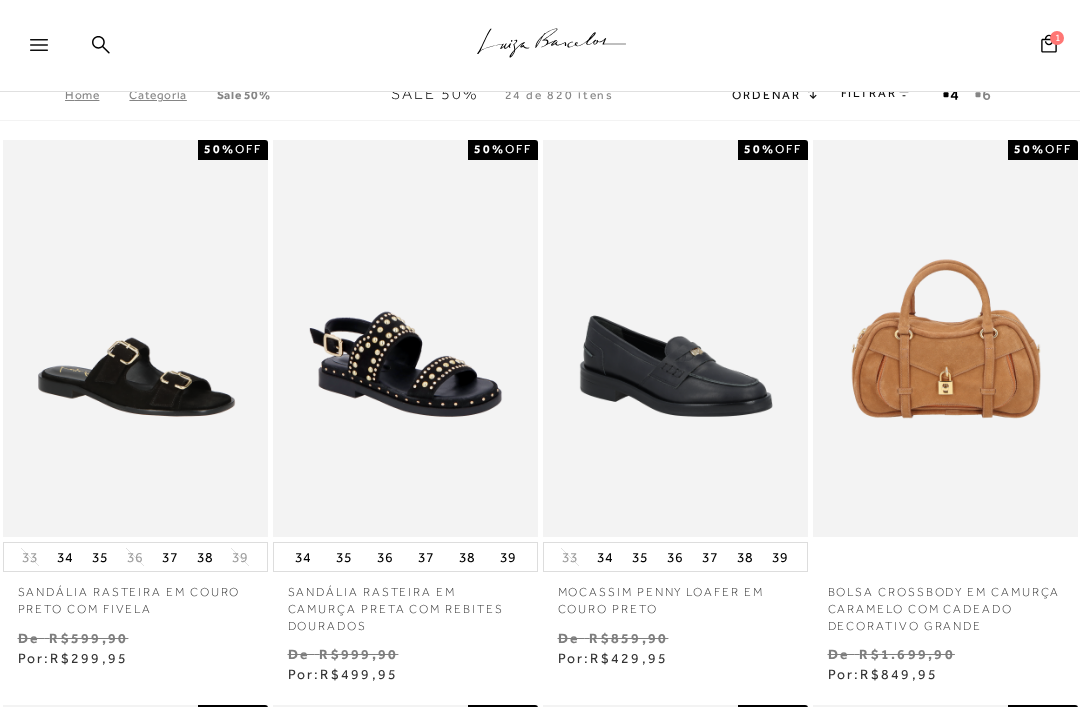 click on "Ordenar" at bounding box center [774, 94] 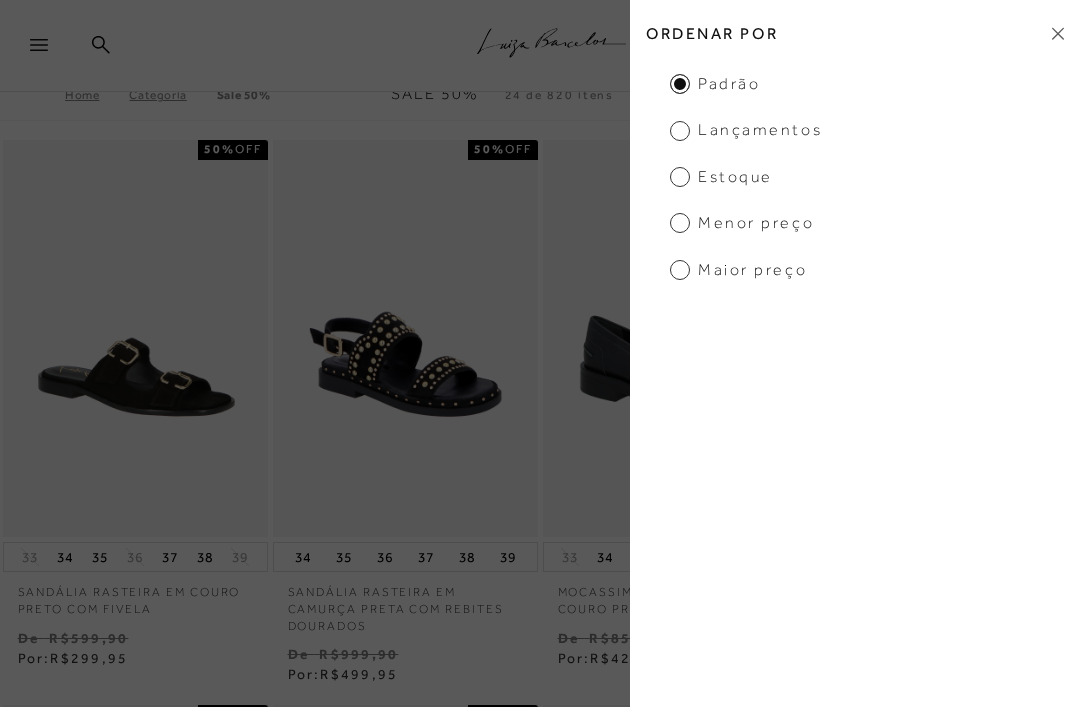 click on "Menor preço" at bounding box center [742, 223] 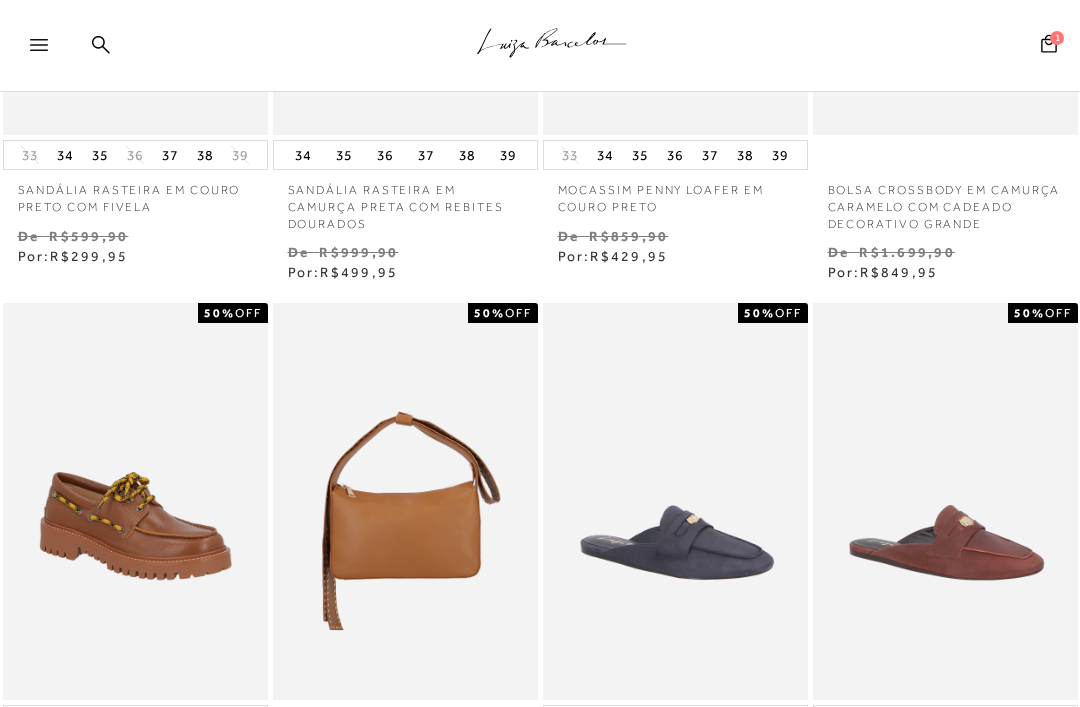 scroll, scrollTop: 0, scrollLeft: 0, axis: both 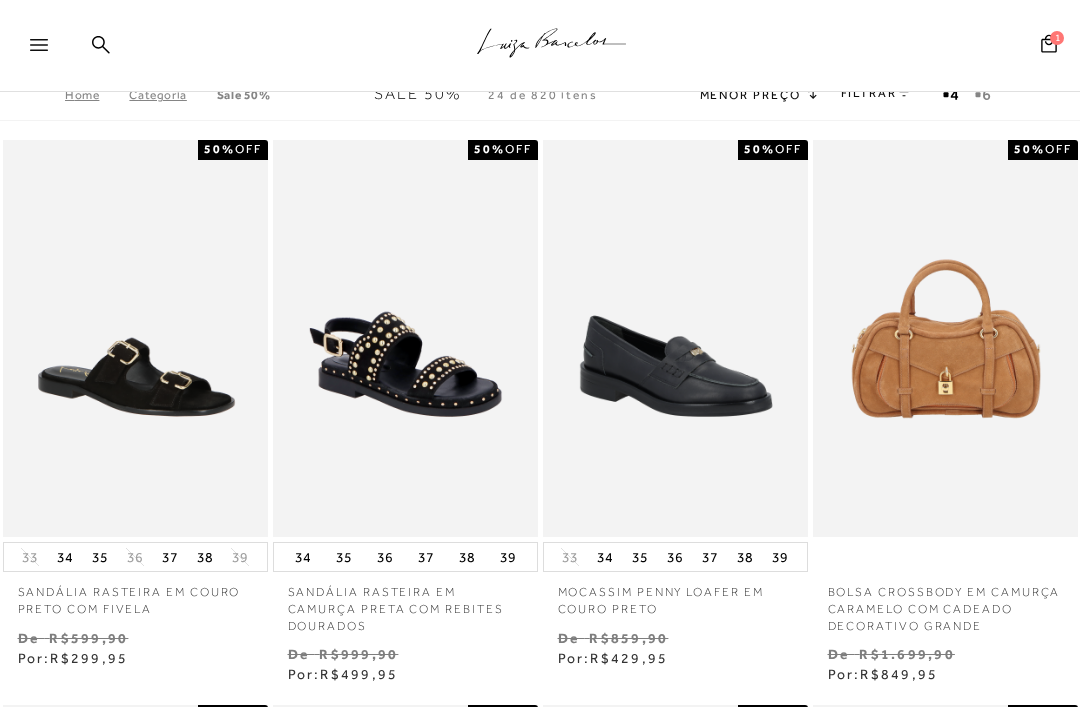 click at bounding box center [48, 51] 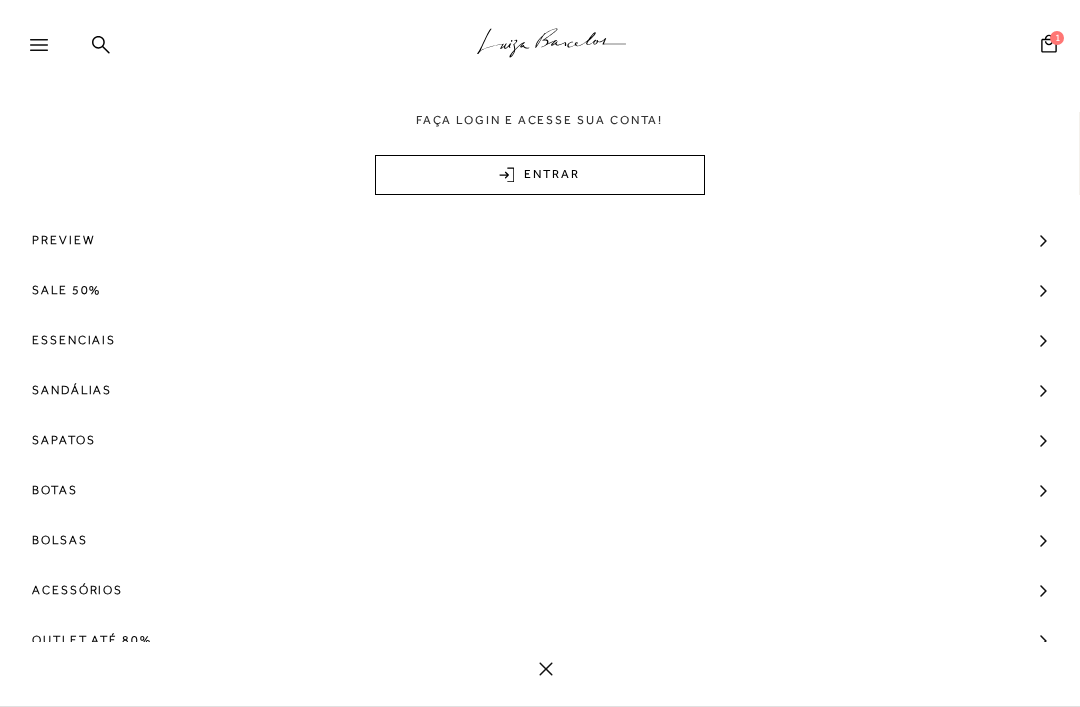 click on "Sandálias" at bounding box center (72, 390) 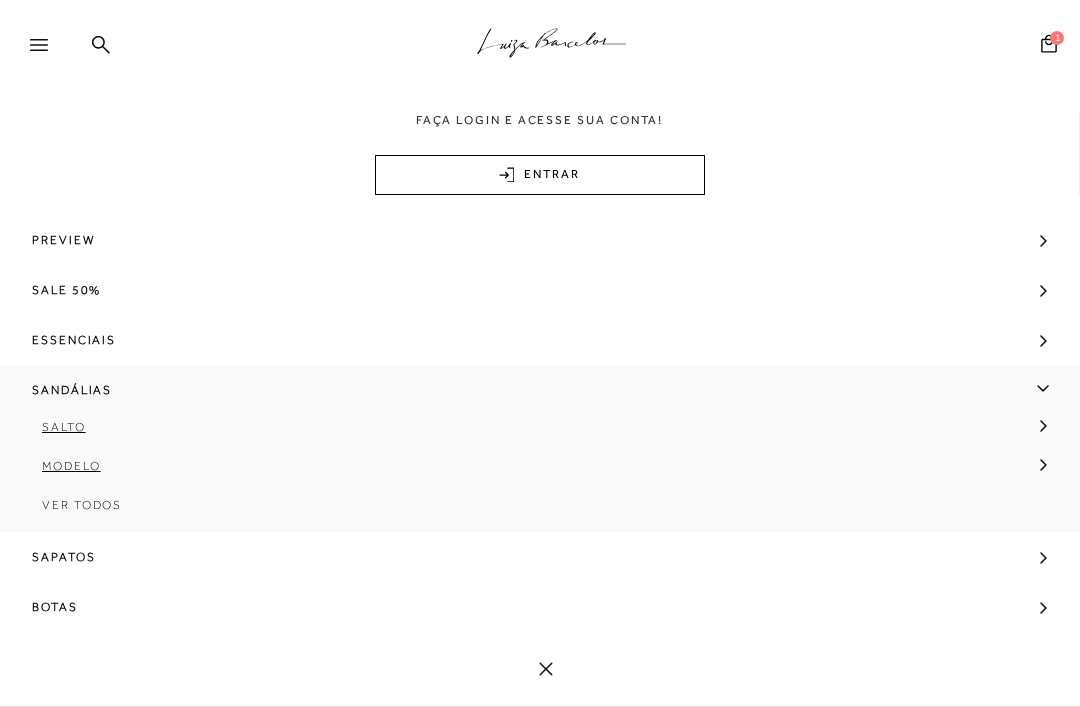 click on "Ver Todos" at bounding box center [82, 505] 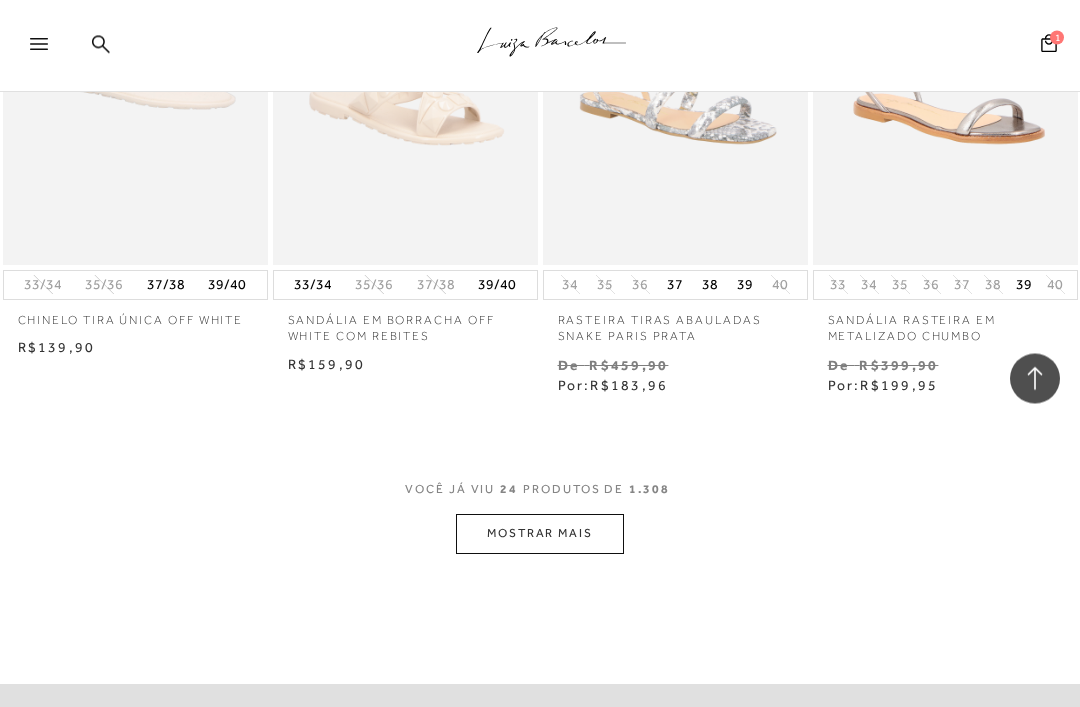 scroll, scrollTop: 2977, scrollLeft: 0, axis: vertical 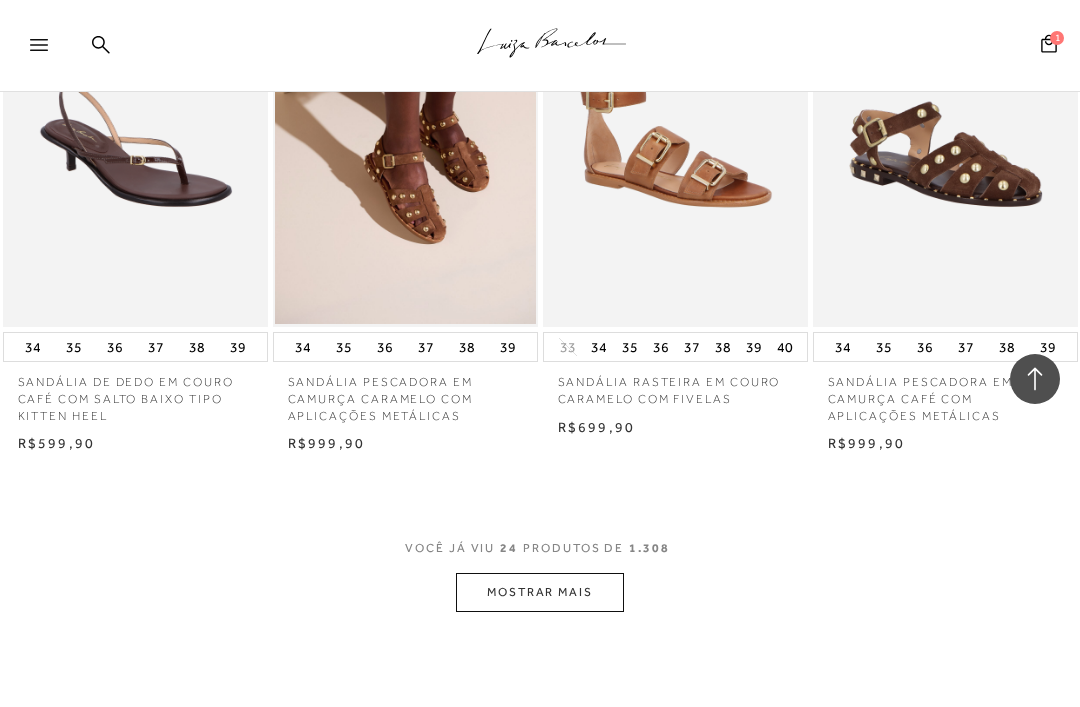 click on "MOSTRAR MAIS" at bounding box center (540, 592) 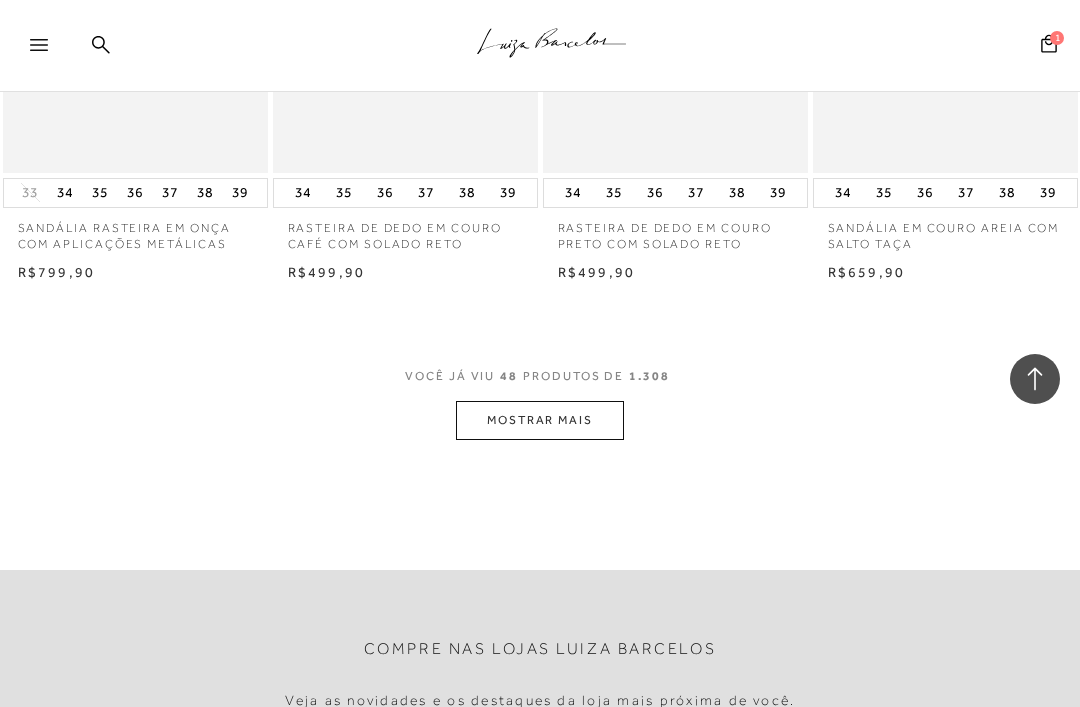 scroll, scrollTop: 6438, scrollLeft: 0, axis: vertical 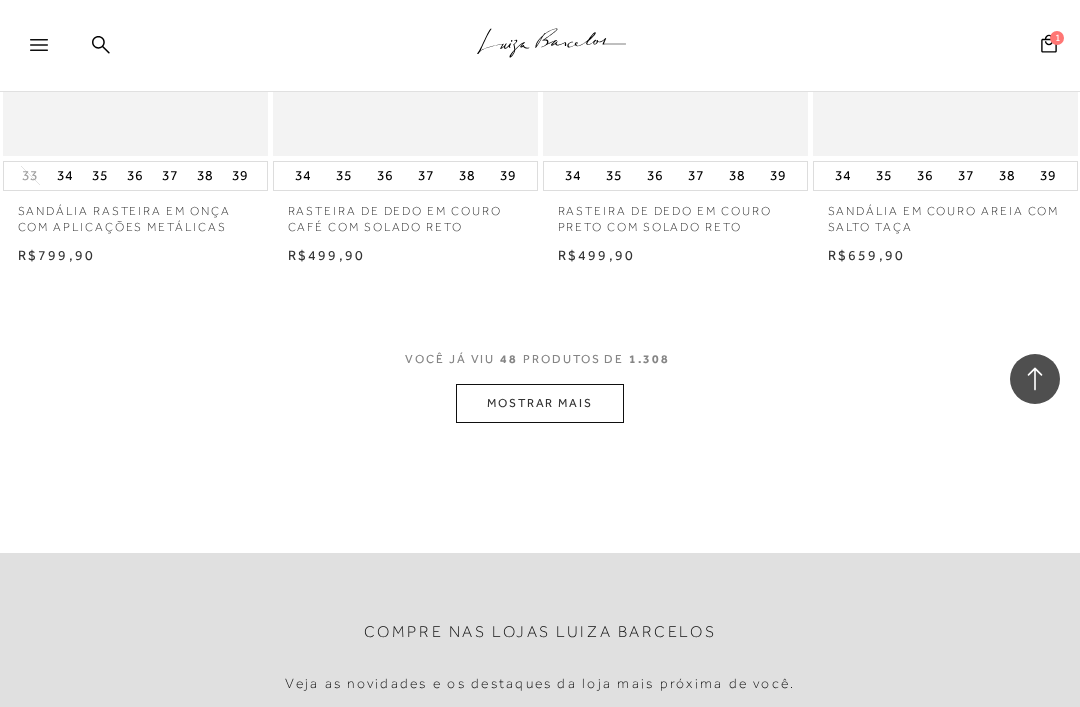 click on "MOSTRAR MAIS" at bounding box center (540, 403) 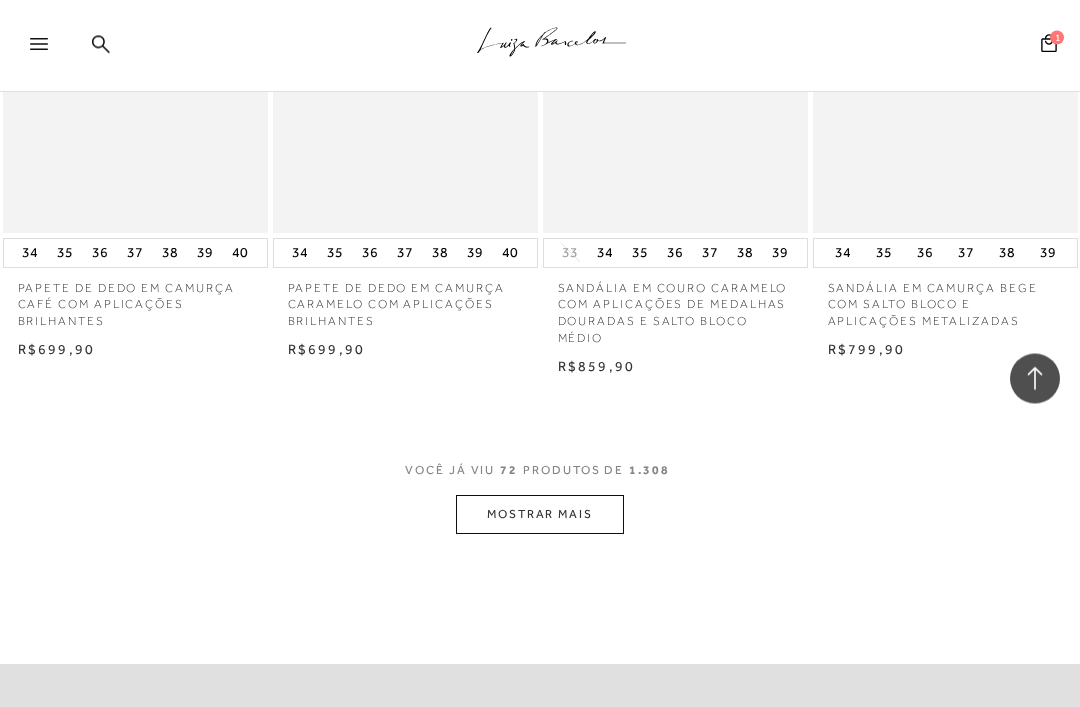scroll, scrollTop: 9611, scrollLeft: 0, axis: vertical 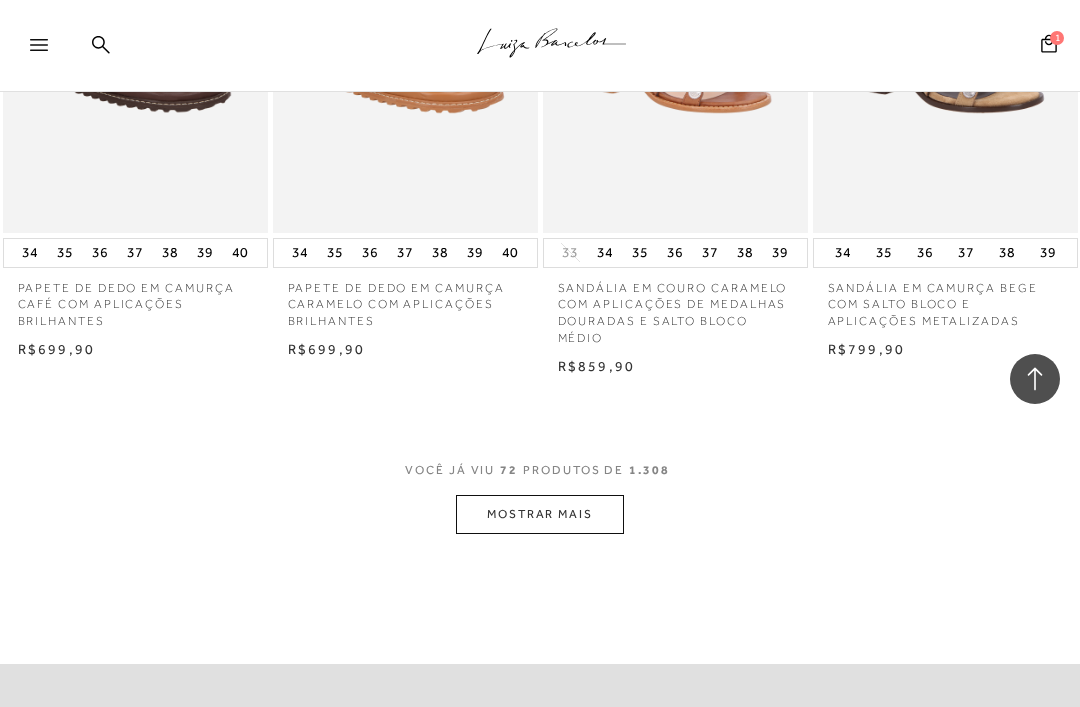 click on "MOSTRAR MAIS" at bounding box center (540, 514) 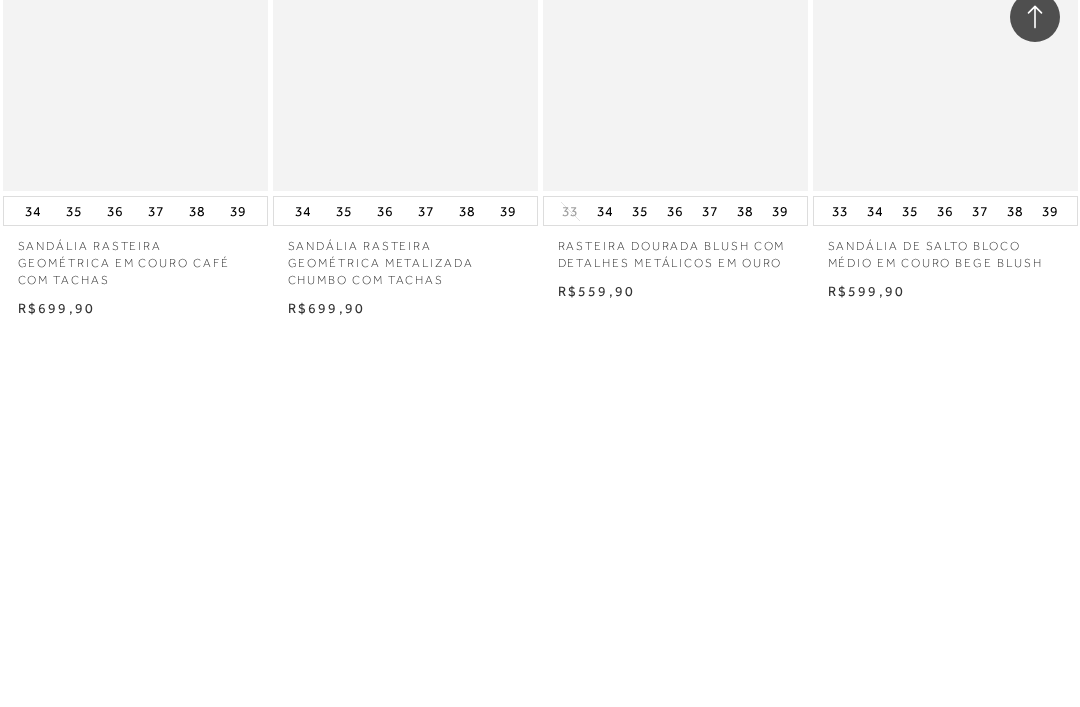 scroll, scrollTop: 12936, scrollLeft: 0, axis: vertical 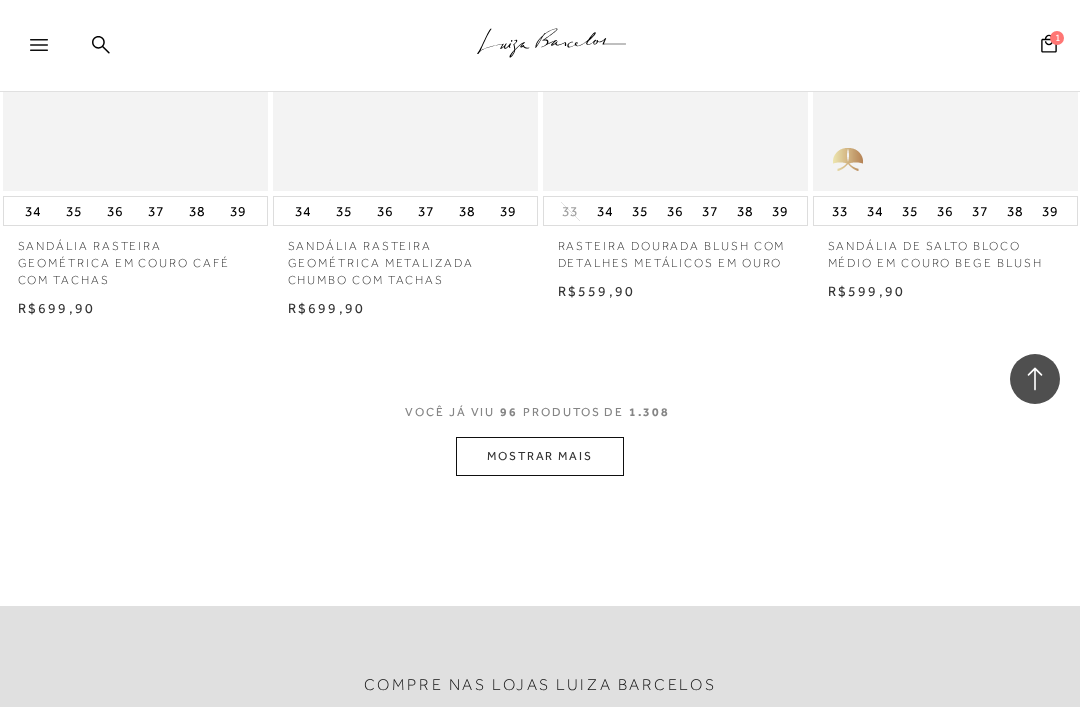 click on "MOSTRAR MAIS" at bounding box center [540, 456] 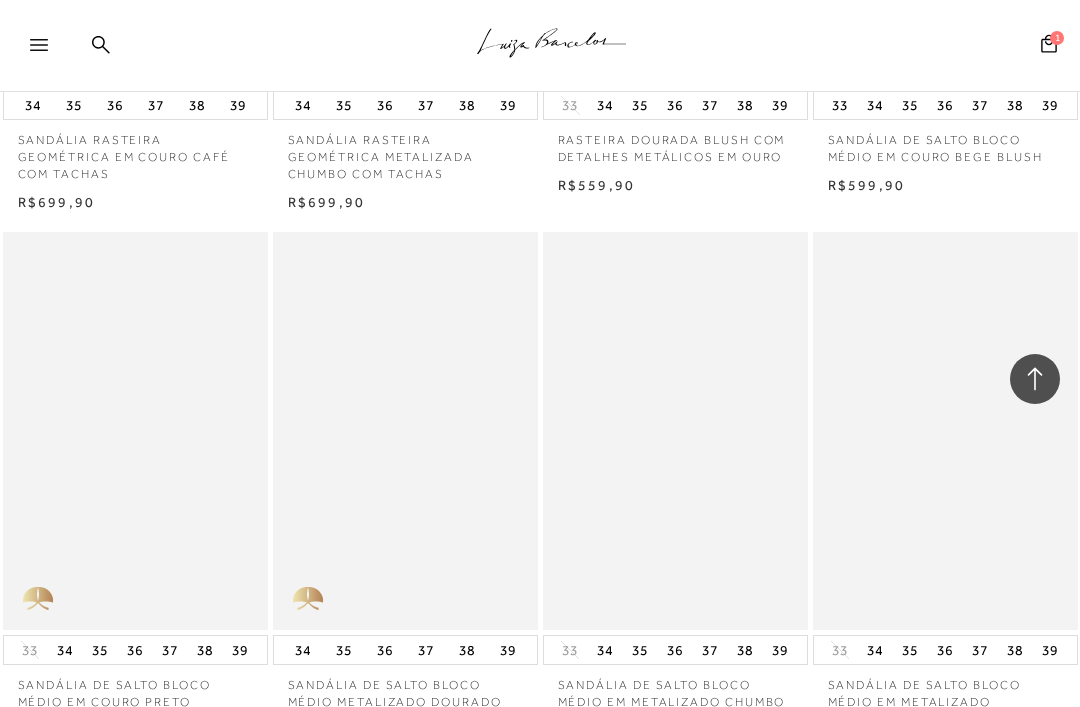 scroll, scrollTop: 13086, scrollLeft: 0, axis: vertical 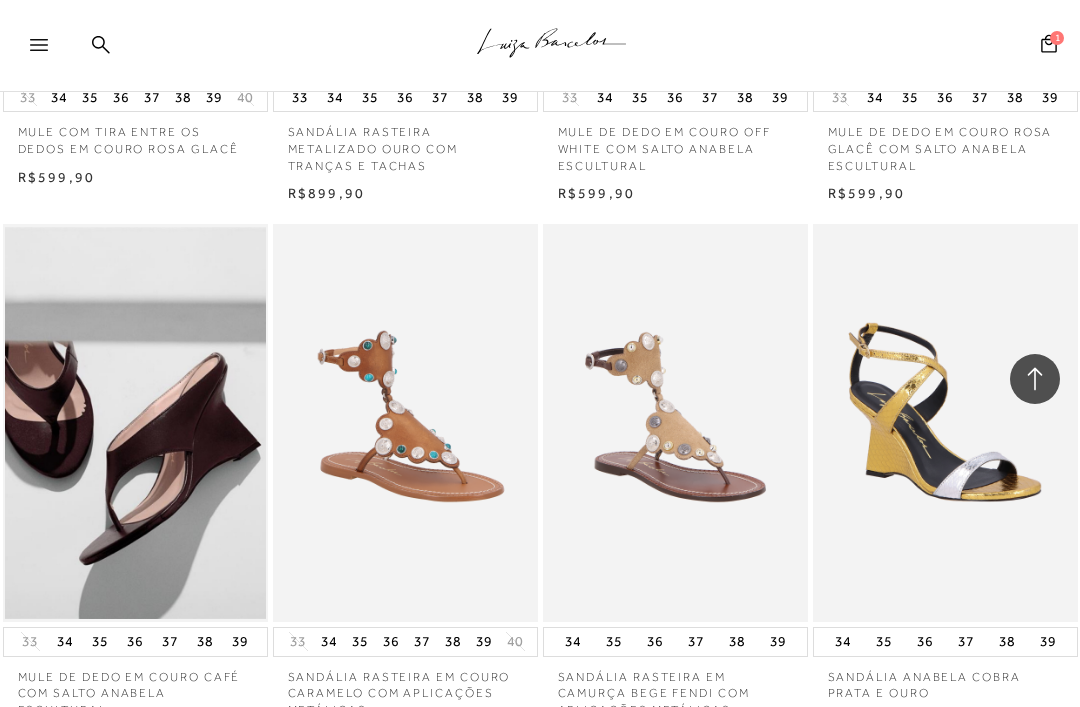 click 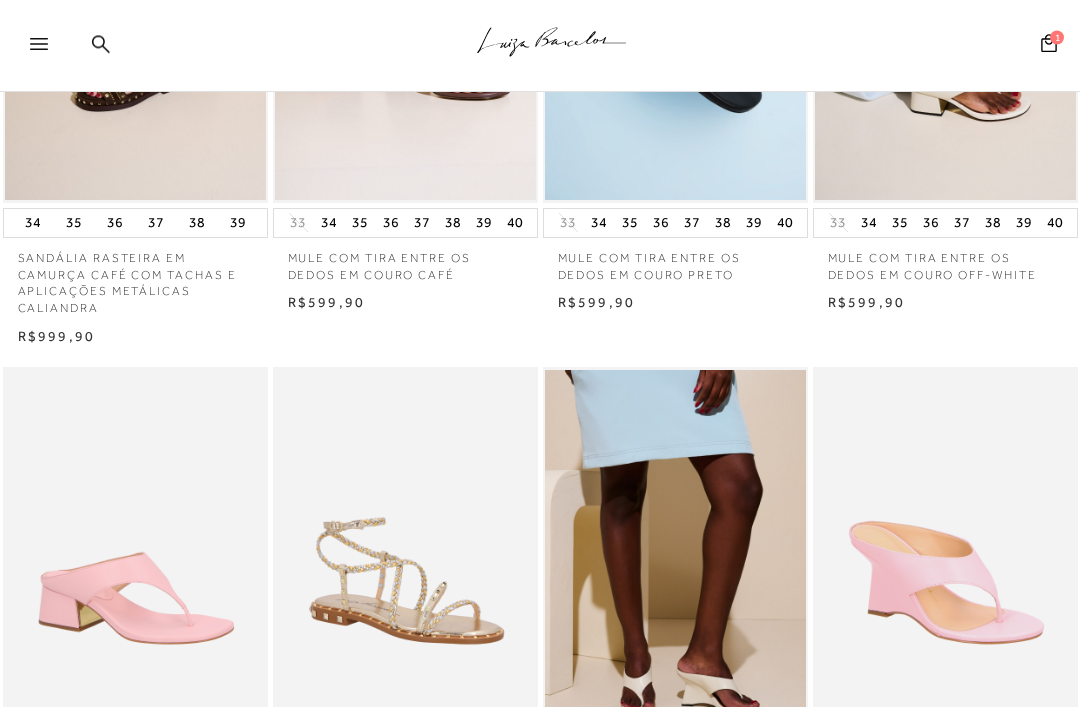 scroll, scrollTop: 0, scrollLeft: 0, axis: both 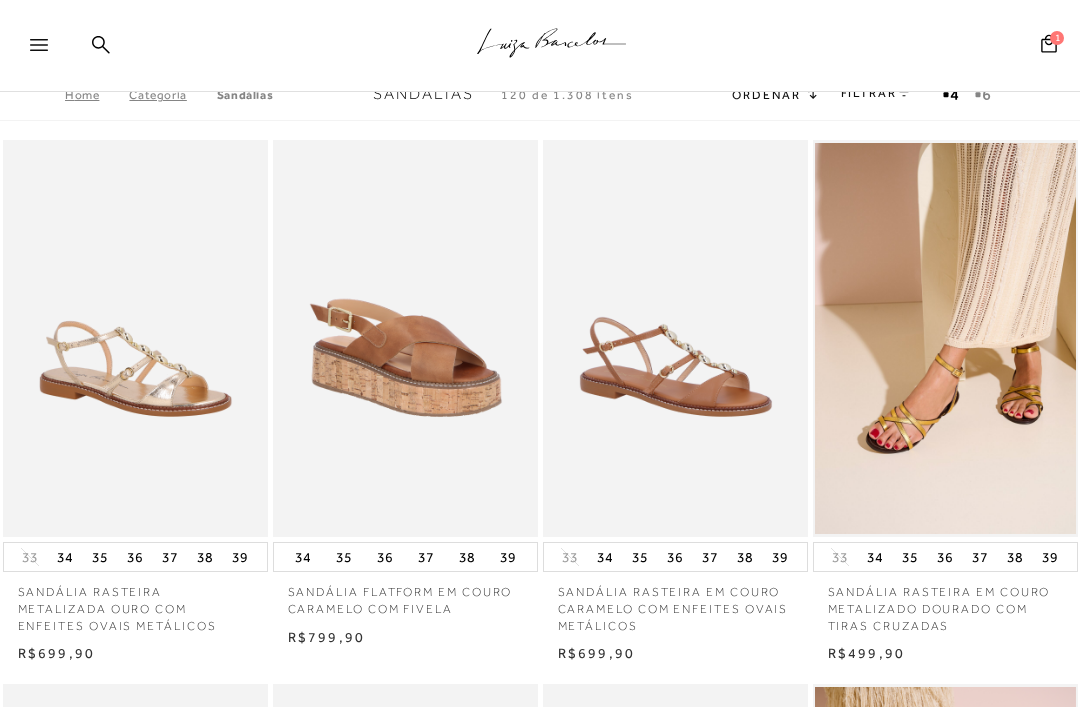 click at bounding box center (48, 51) 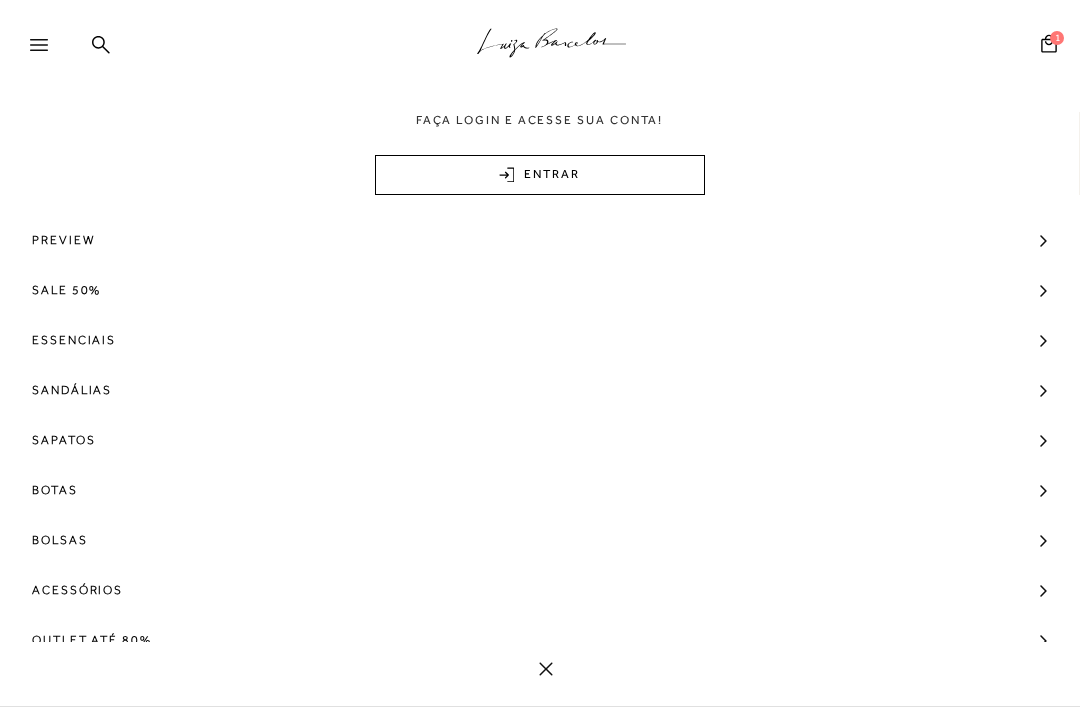 click on "SALE 50%" at bounding box center [66, 290] 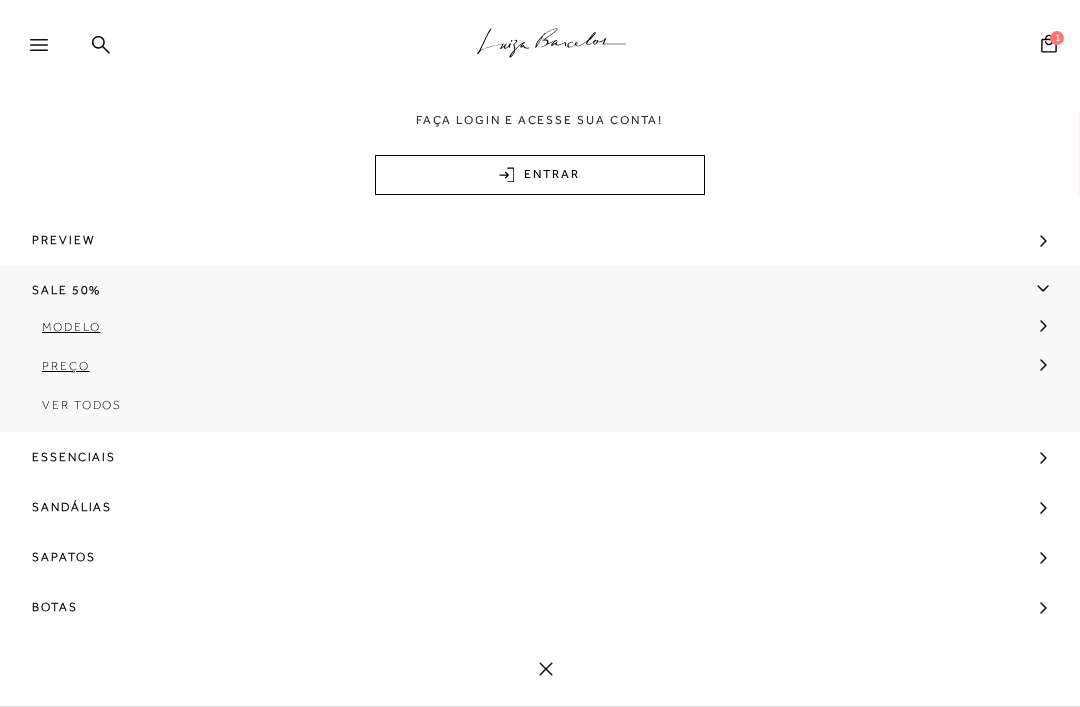 click on "Modelo" at bounding box center (71, 327) 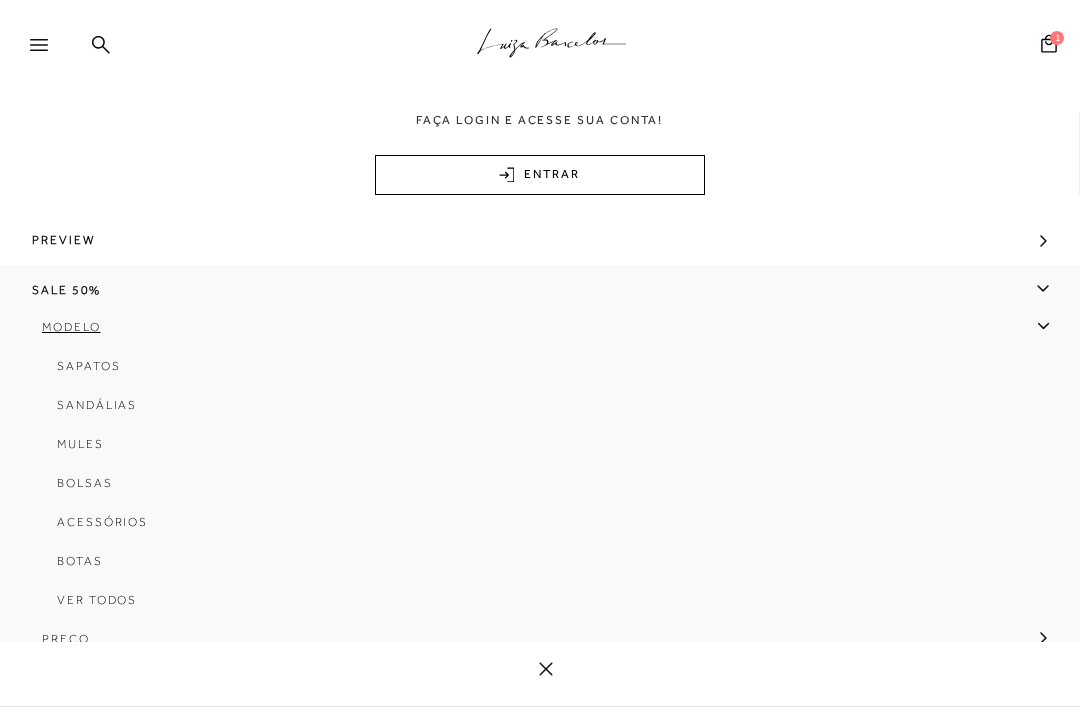 click on "Sapatos" at bounding box center [88, 366] 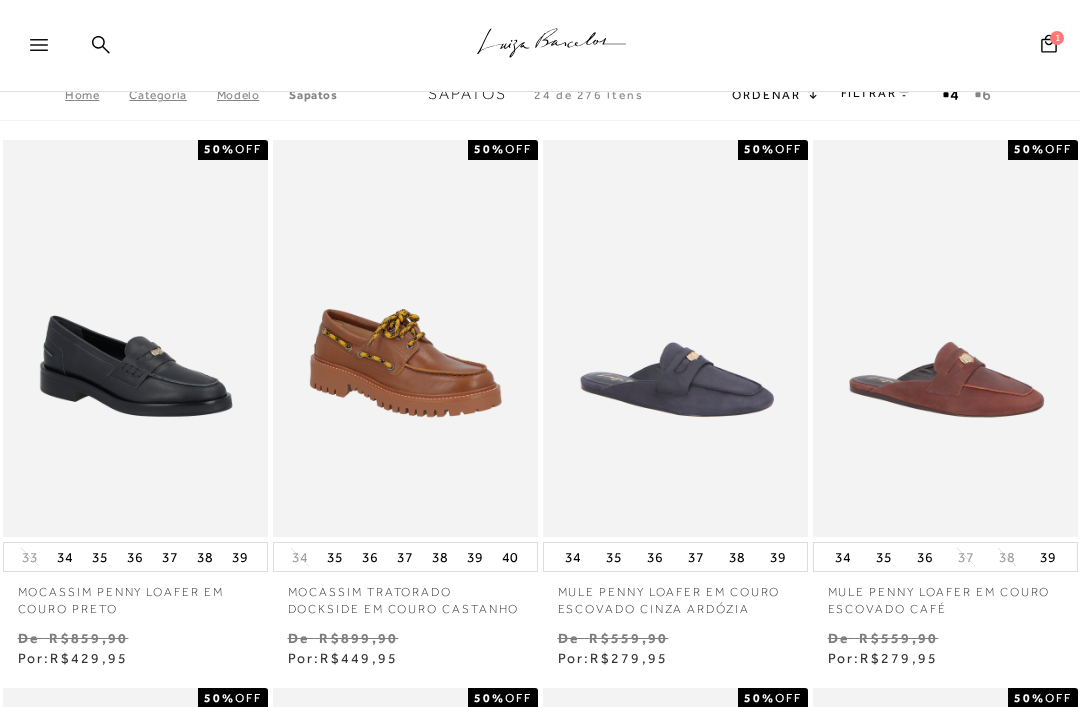 click on ".a{fill-rule:evenodd;stroke:#000!important;stroke-width:0!important;}
Faça login e acesse sua conta!
ENTRAR
MAIS LUIZA
Preview
SALE 50%
Essenciais
Sandálias
Sapatos
Botas" at bounding box center [540, 46] 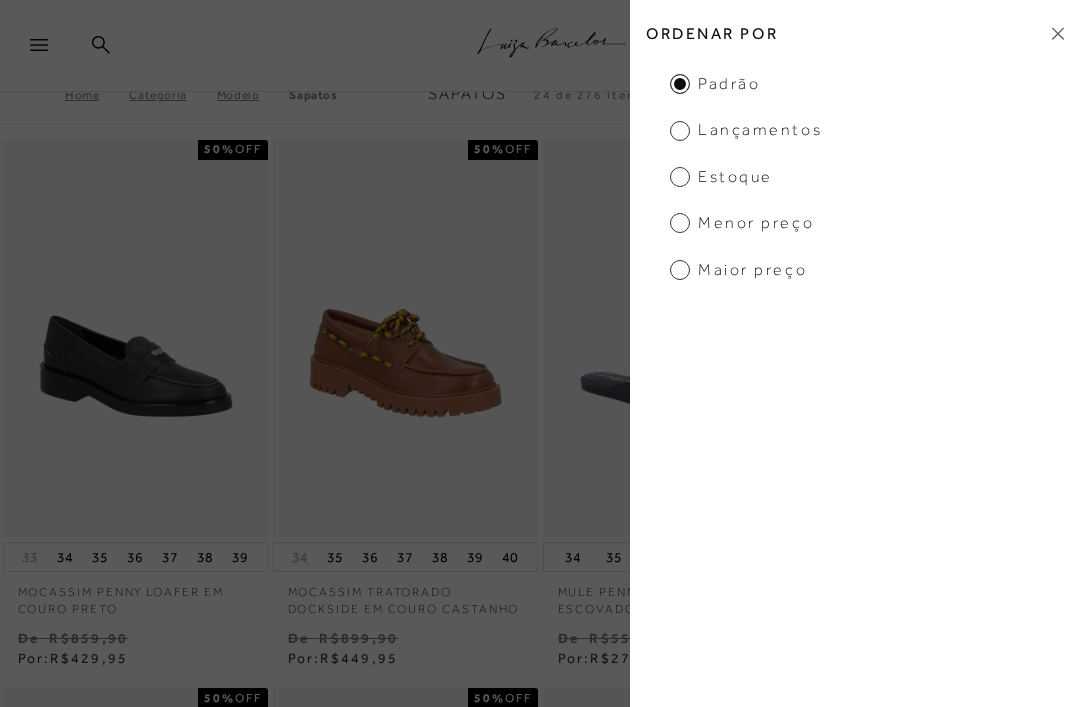 click on "Lançamentos" at bounding box center (746, 130) 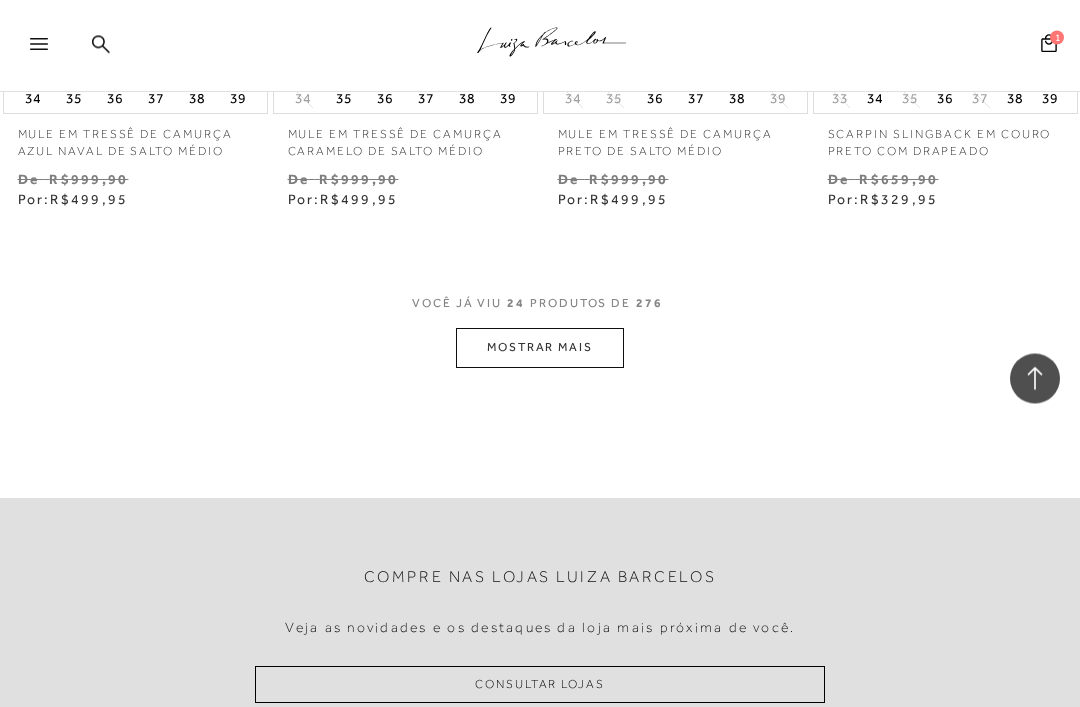 scroll, scrollTop: 6645, scrollLeft: 0, axis: vertical 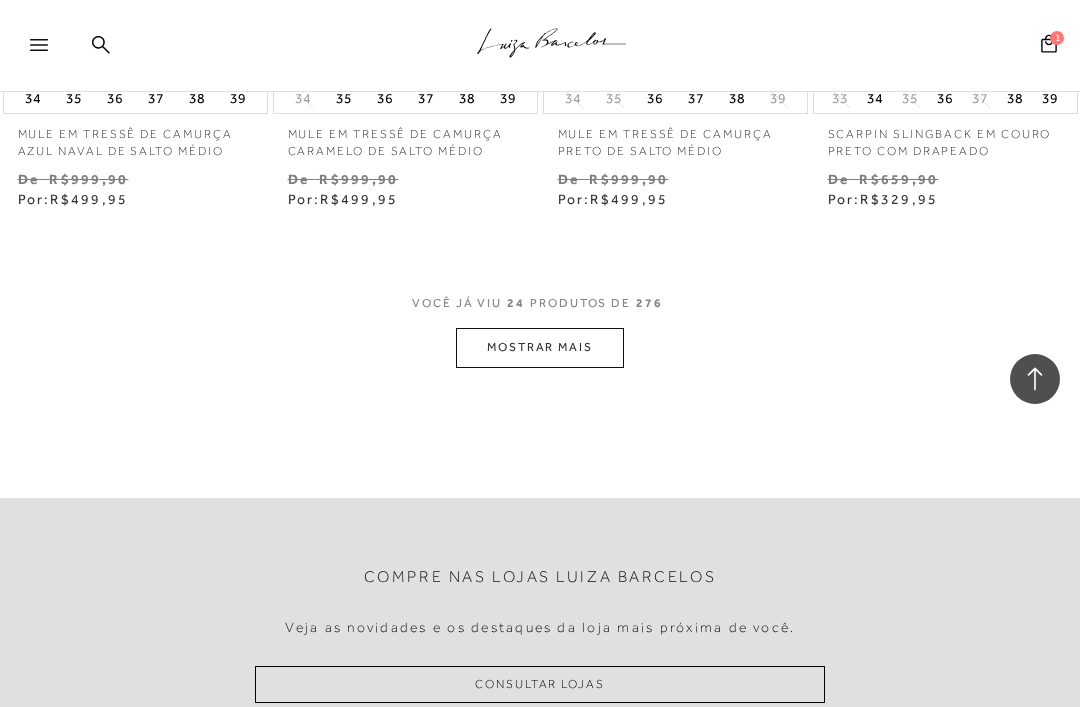 click on "MOSTRAR MAIS" at bounding box center (540, 347) 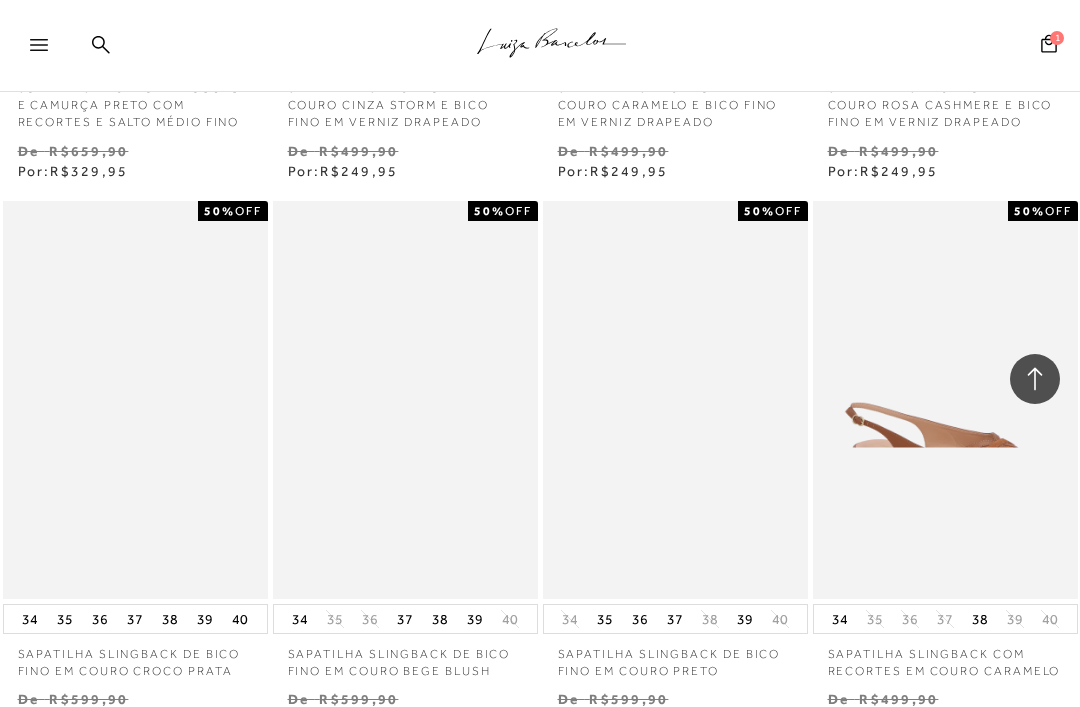 scroll, scrollTop: 9600, scrollLeft: 0, axis: vertical 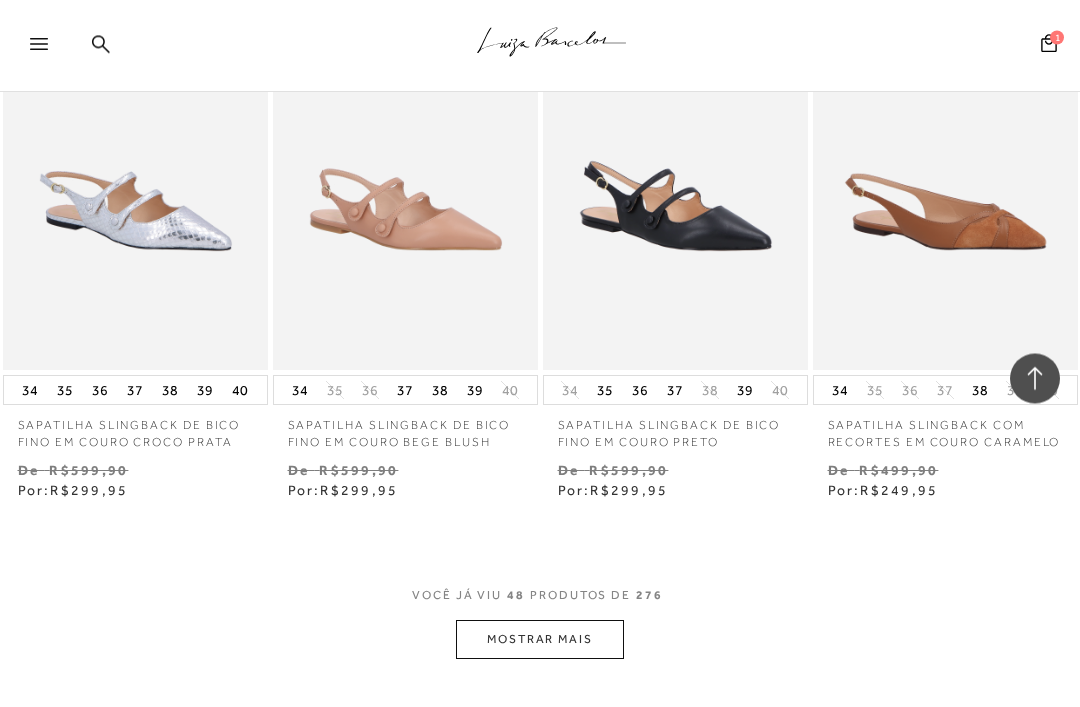 click on "MOSTRAR MAIS" at bounding box center [540, 640] 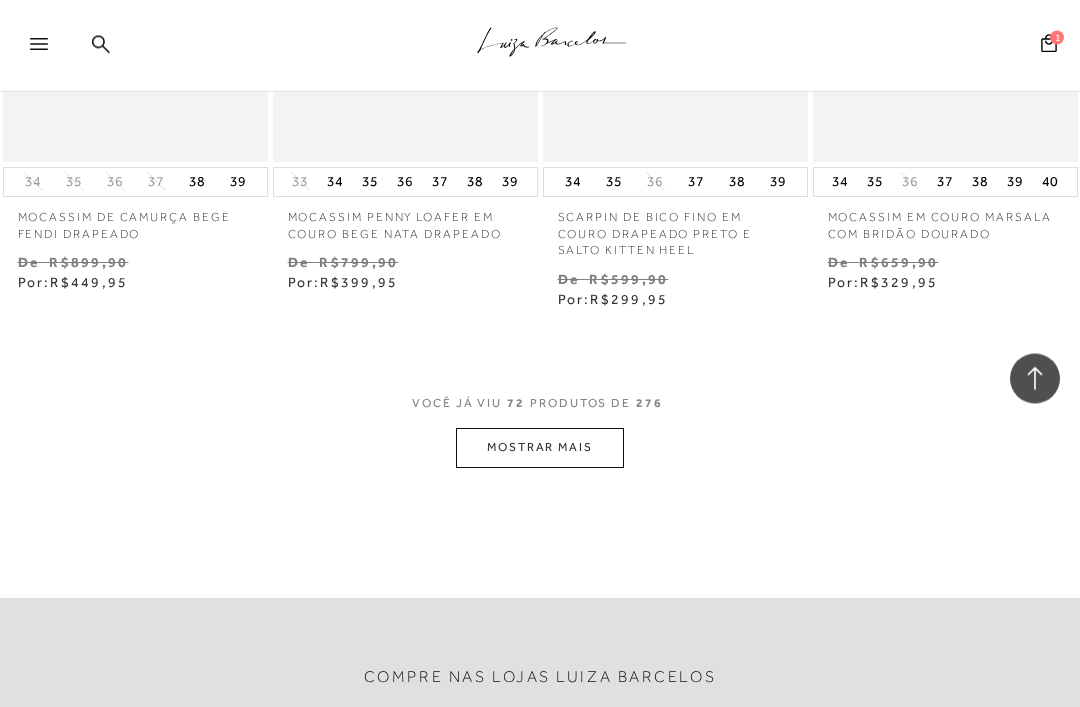 scroll, scrollTop: 13327, scrollLeft: 0, axis: vertical 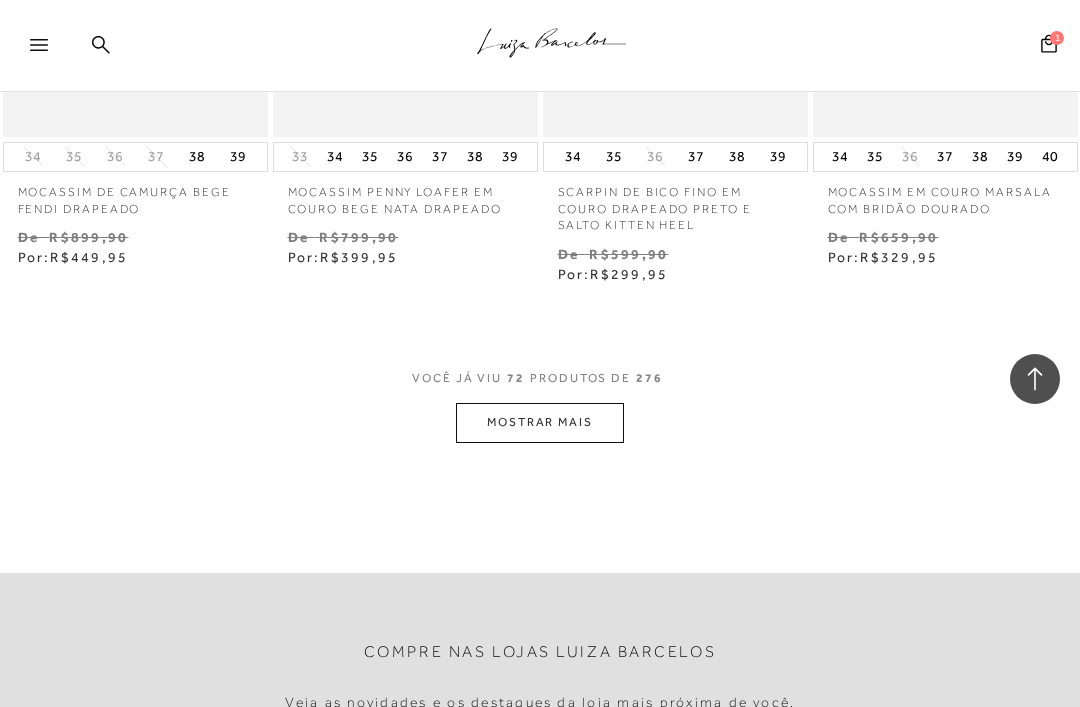 click on "MOSTRAR MAIS" at bounding box center (540, 422) 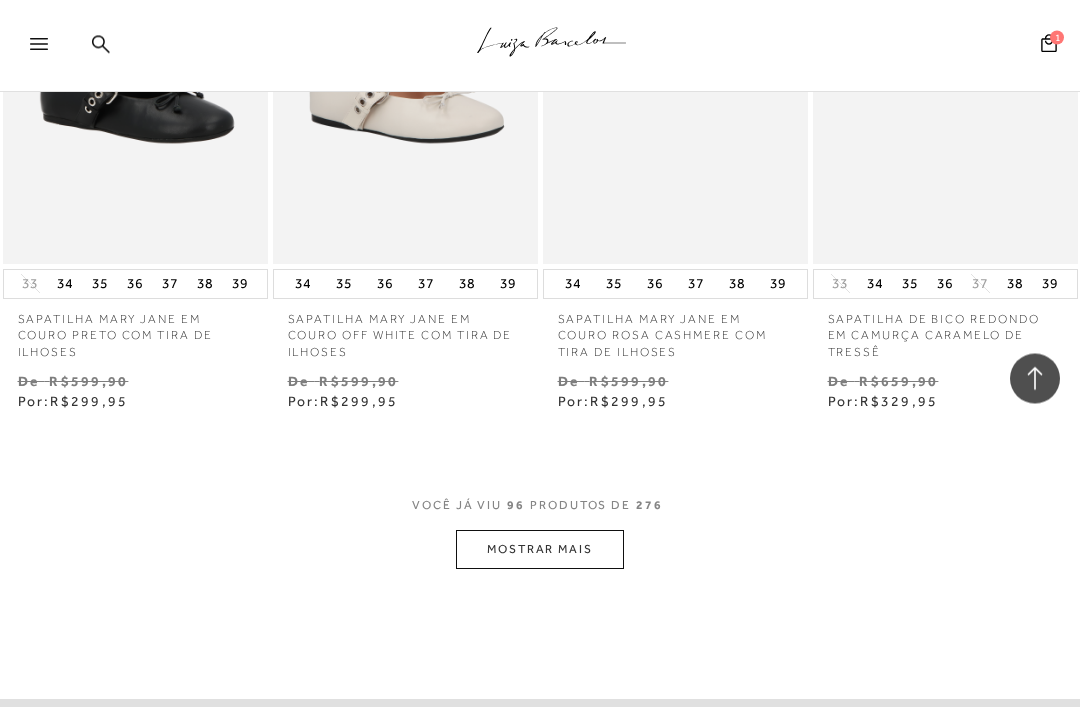 scroll, scrollTop: 16593, scrollLeft: 0, axis: vertical 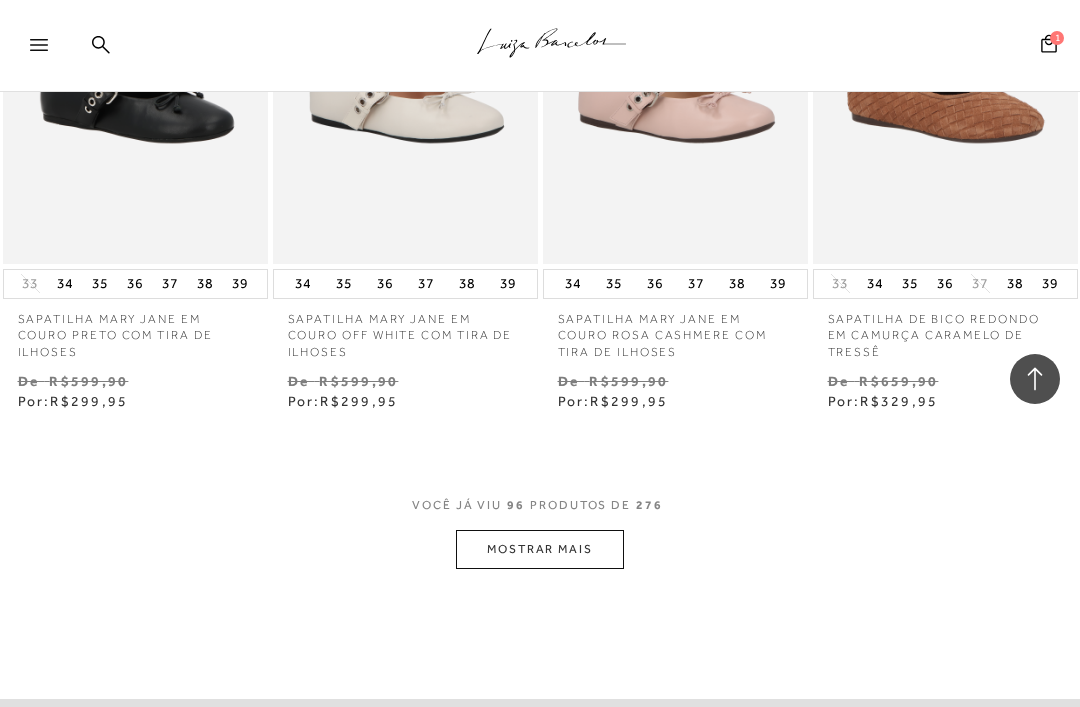 click on "MOSTRAR MAIS" at bounding box center (540, 549) 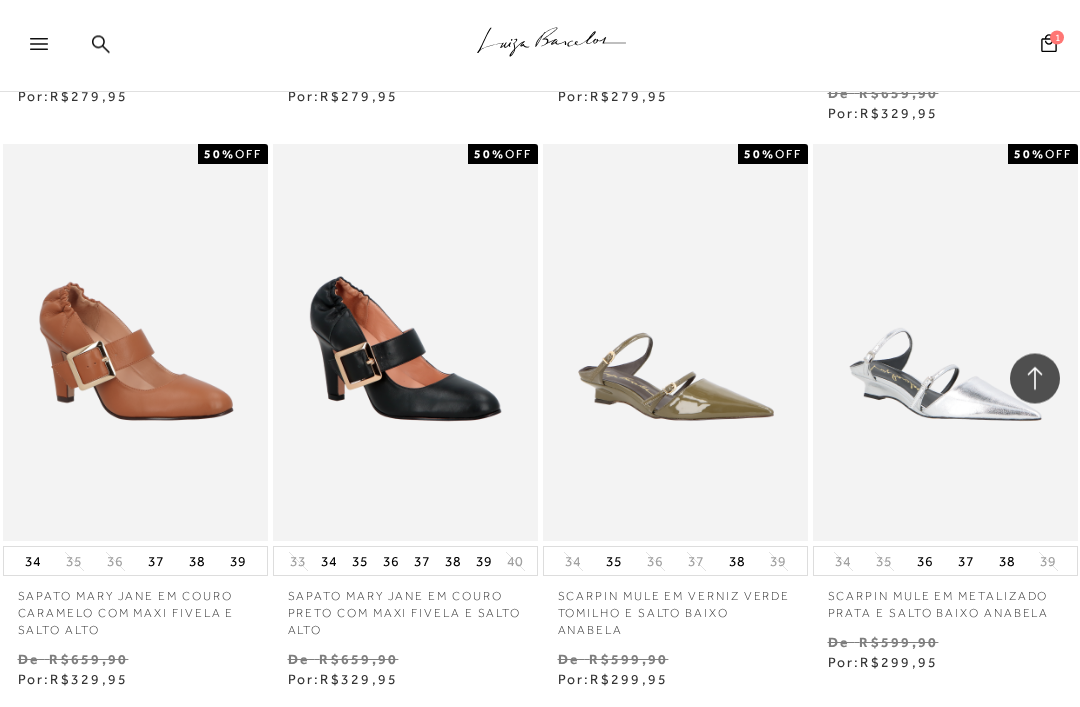 scroll, scrollTop: 19737, scrollLeft: 0, axis: vertical 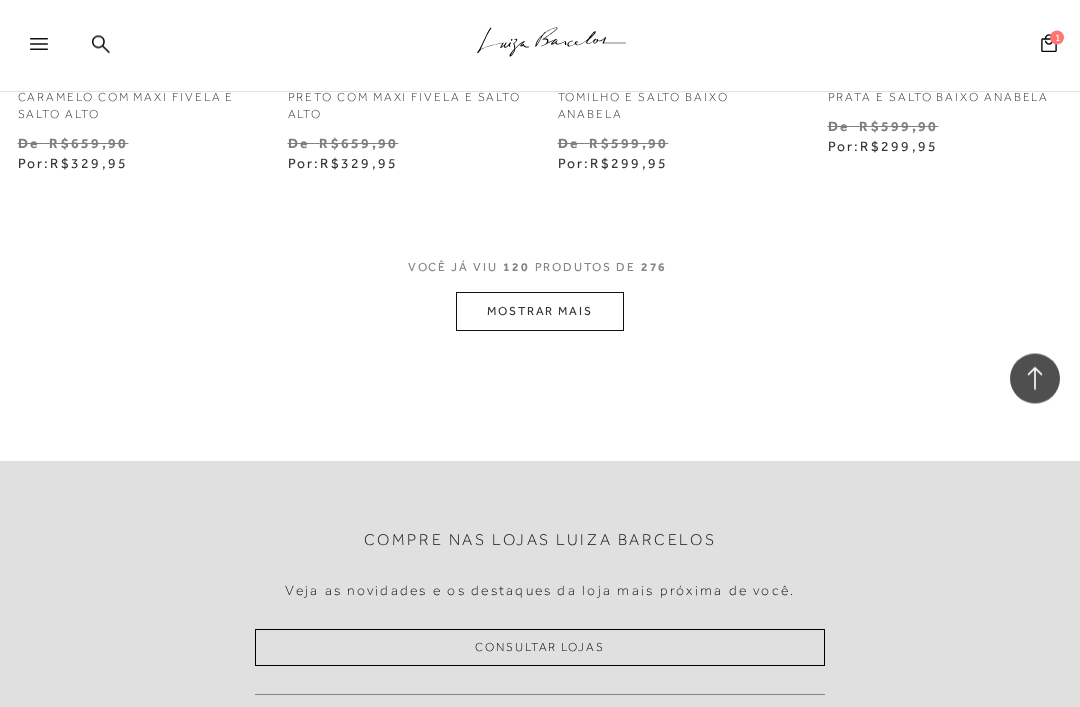 click on "MOSTRAR MAIS" at bounding box center (540, 312) 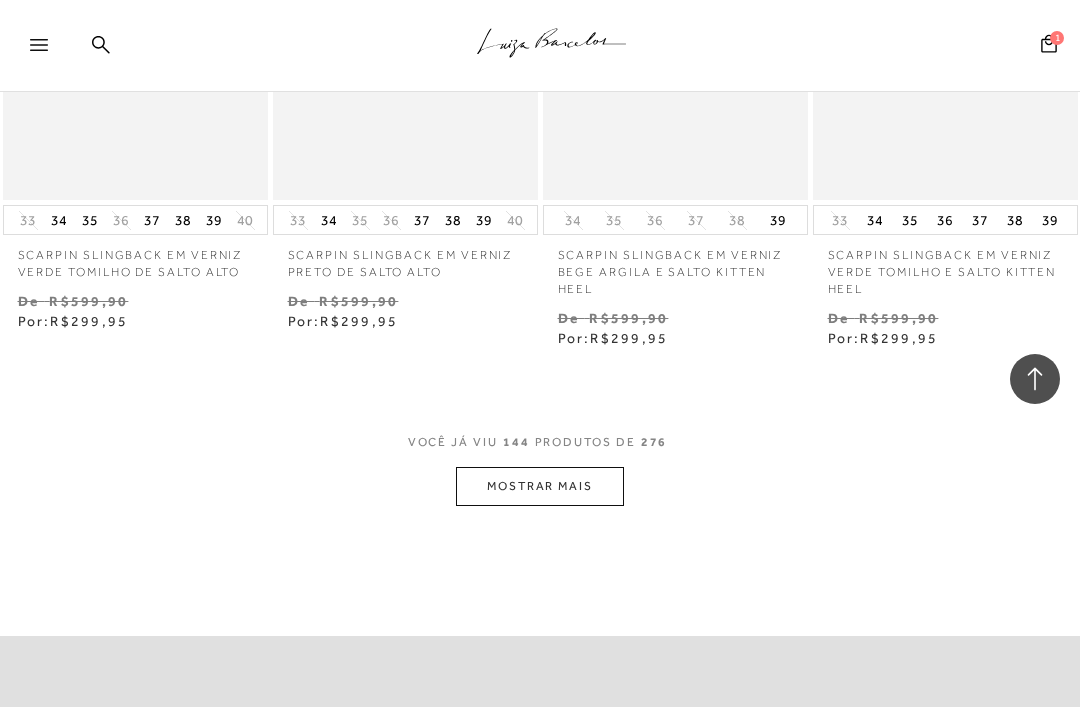 scroll, scrollTop: 23524, scrollLeft: 0, axis: vertical 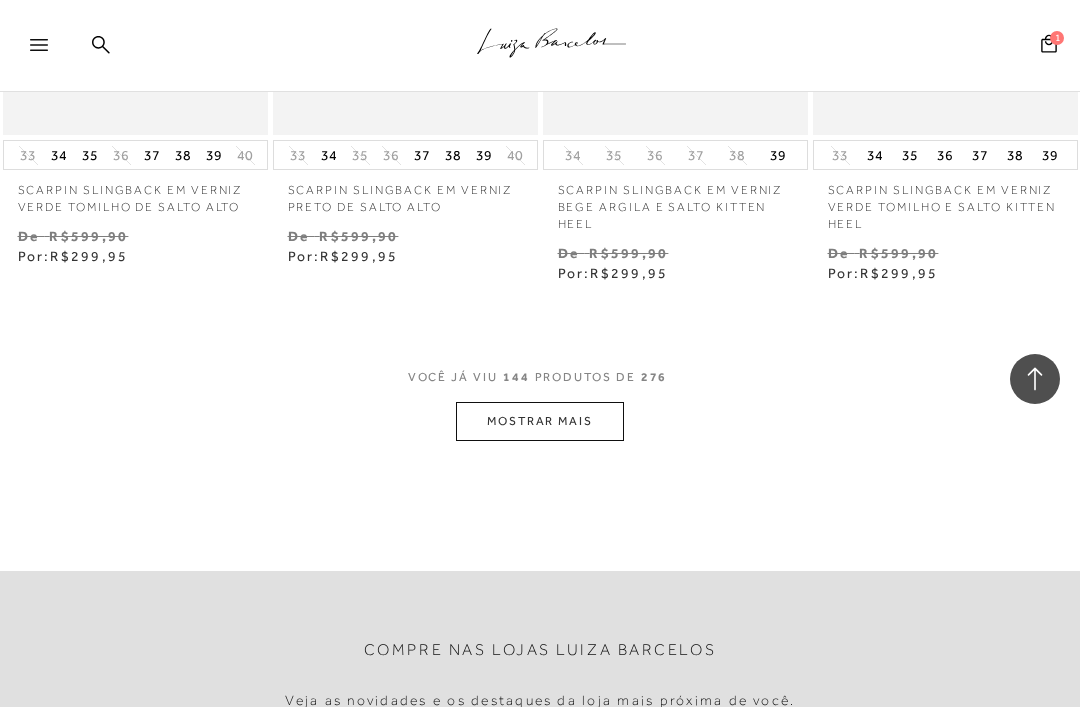 click on "MOSTRAR MAIS" at bounding box center [540, 421] 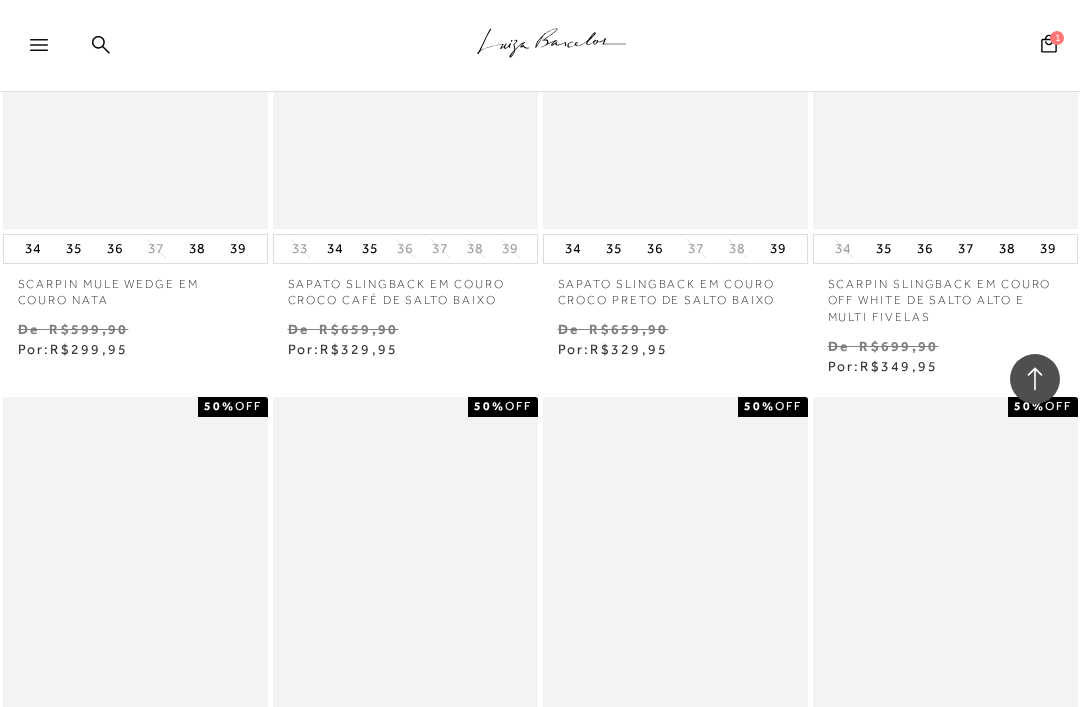 scroll, scrollTop: 26919, scrollLeft: 0, axis: vertical 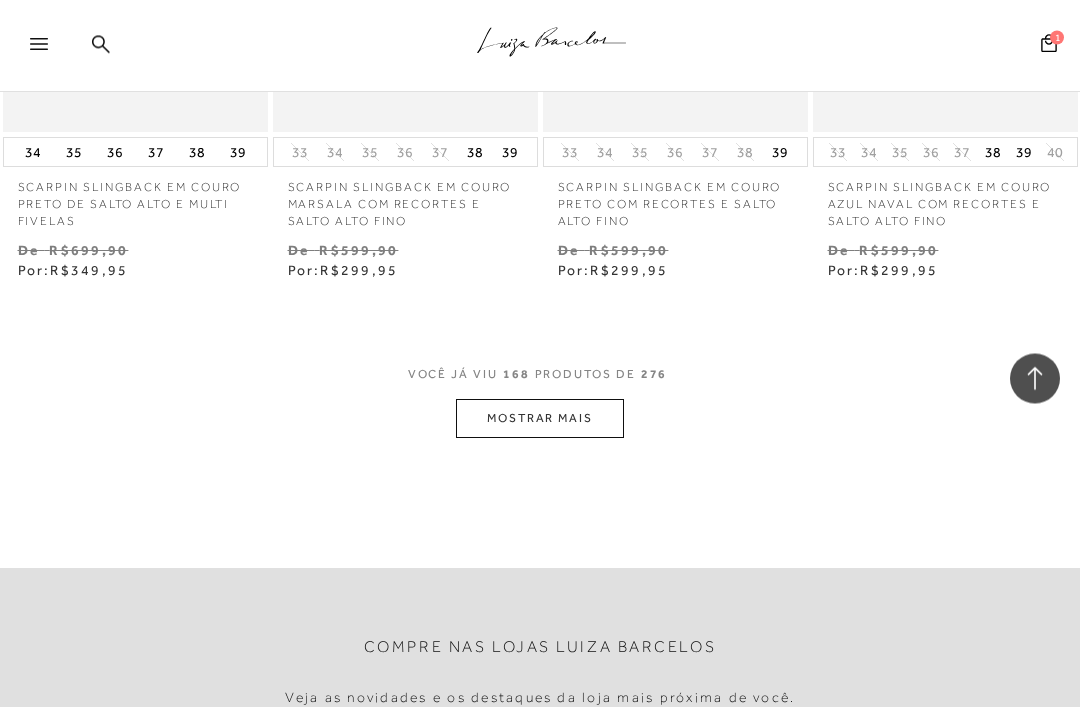 click on "MOSTRAR MAIS" at bounding box center (540, 419) 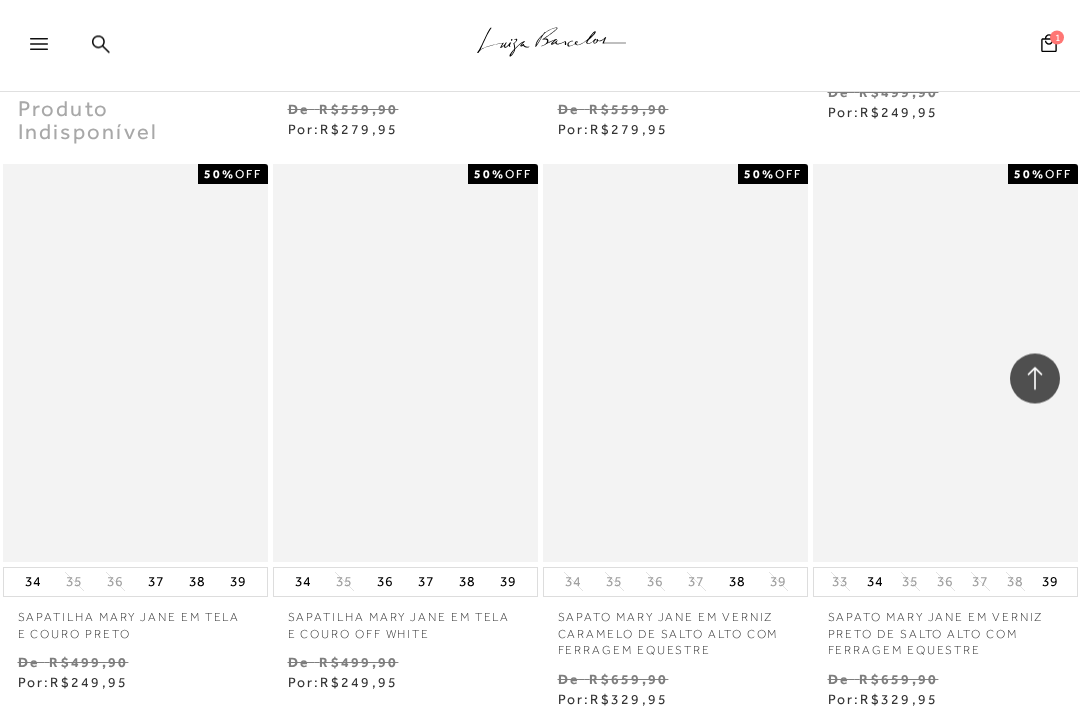 scroll, scrollTop: 28757, scrollLeft: 0, axis: vertical 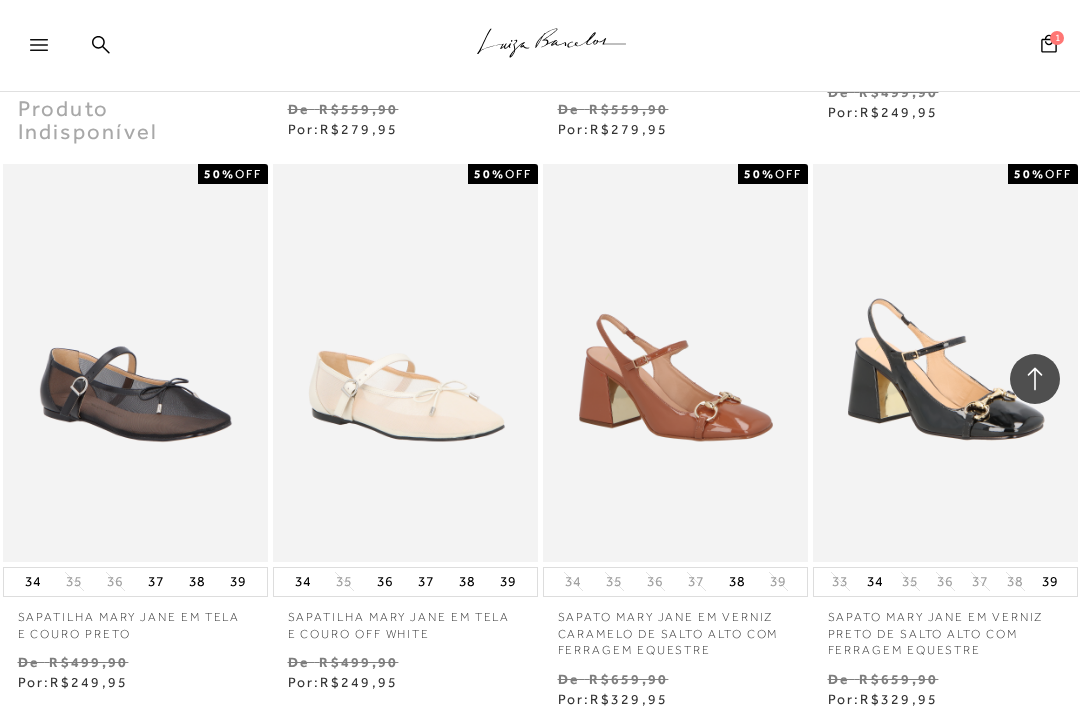 click at bounding box center (676, 363) 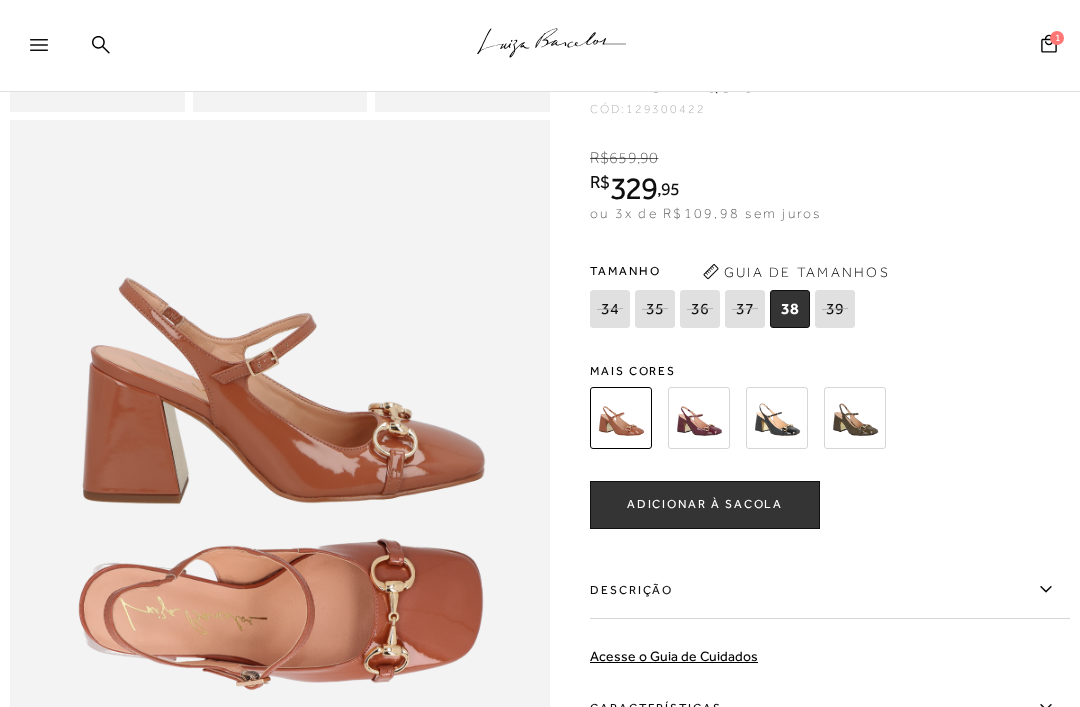 scroll, scrollTop: 733, scrollLeft: 0, axis: vertical 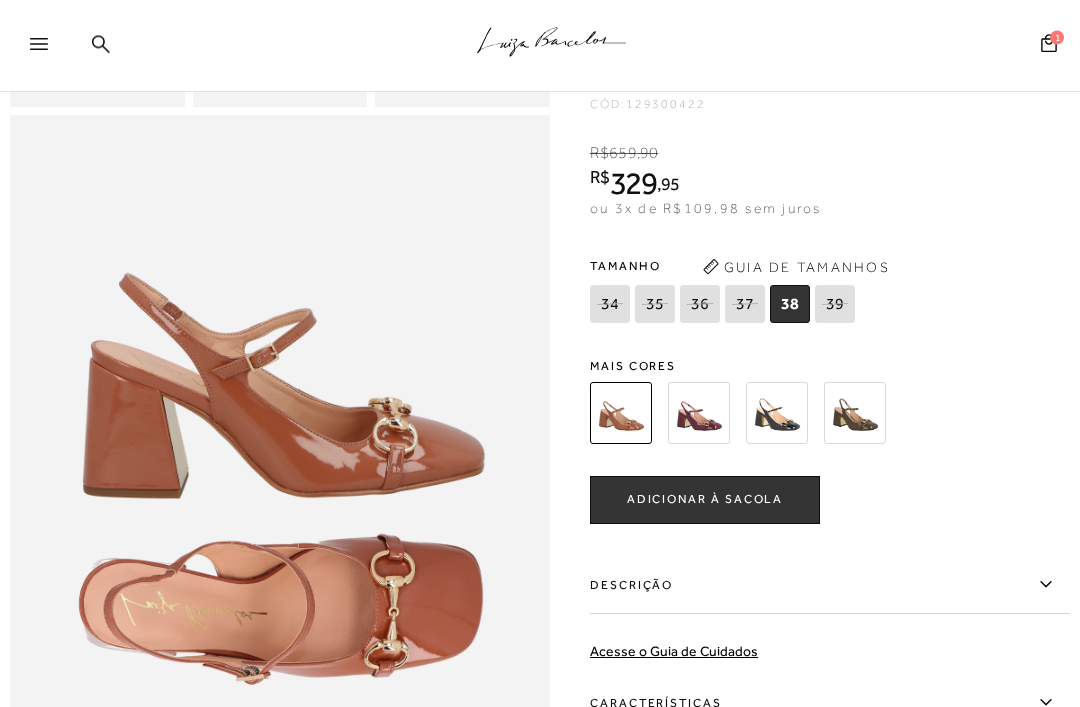 click on "ADICIONAR À SACOLA" at bounding box center [705, 501] 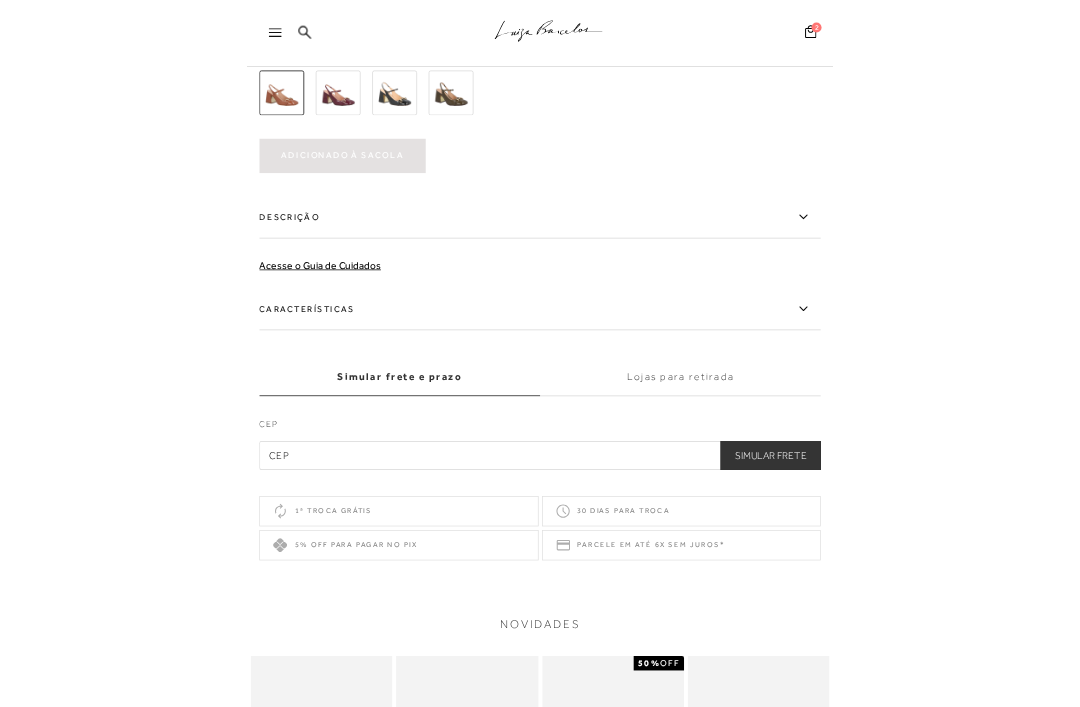 scroll, scrollTop: 323, scrollLeft: 0, axis: vertical 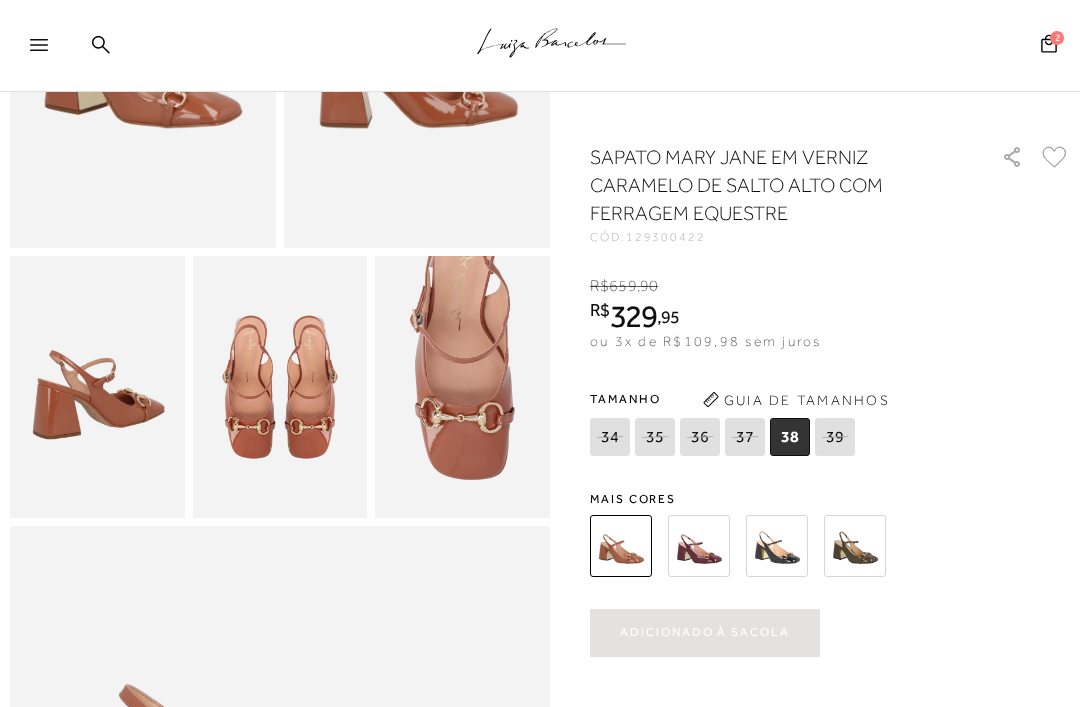 click at bounding box center (699, 546) 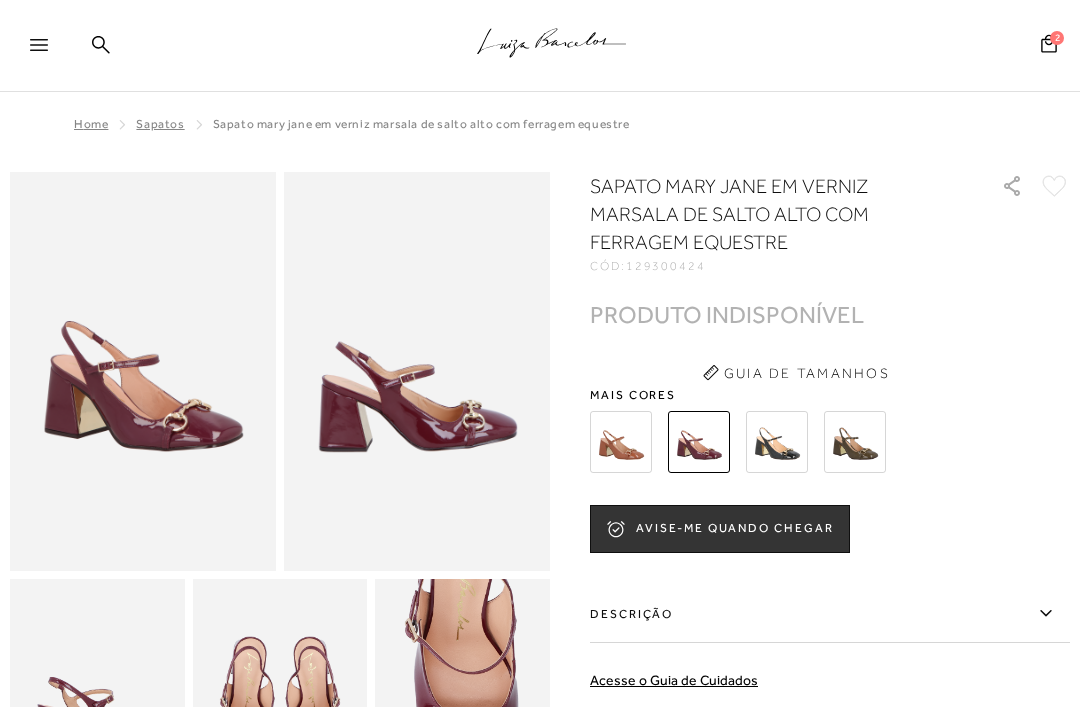scroll, scrollTop: 0, scrollLeft: 0, axis: both 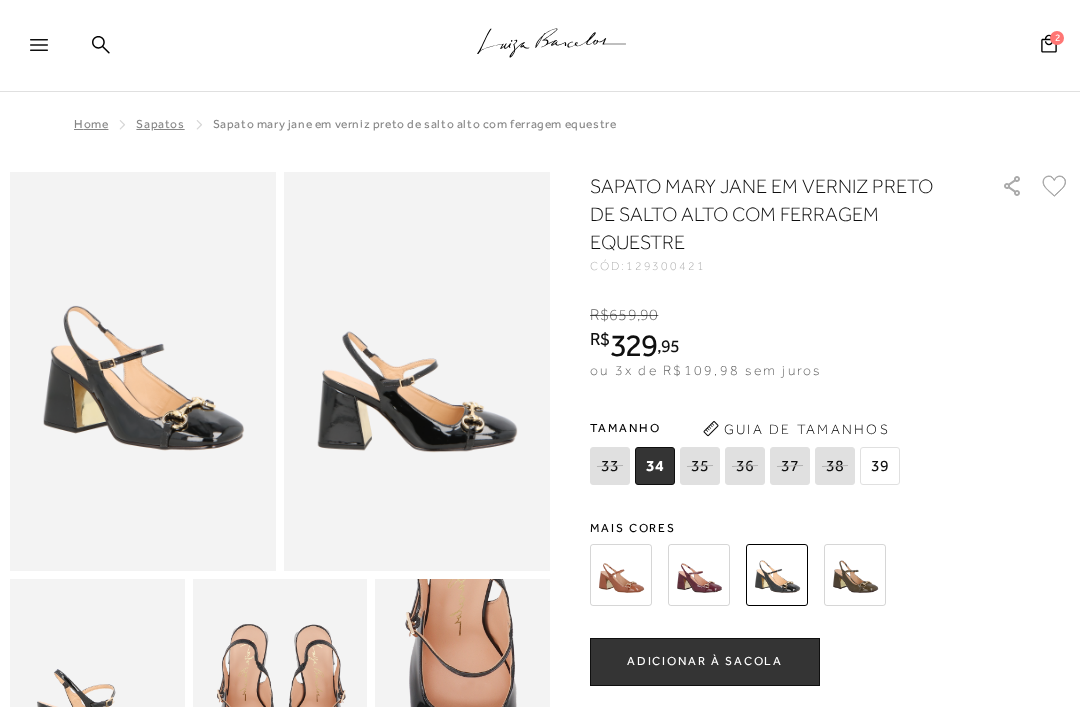 click at bounding box center (855, 575) 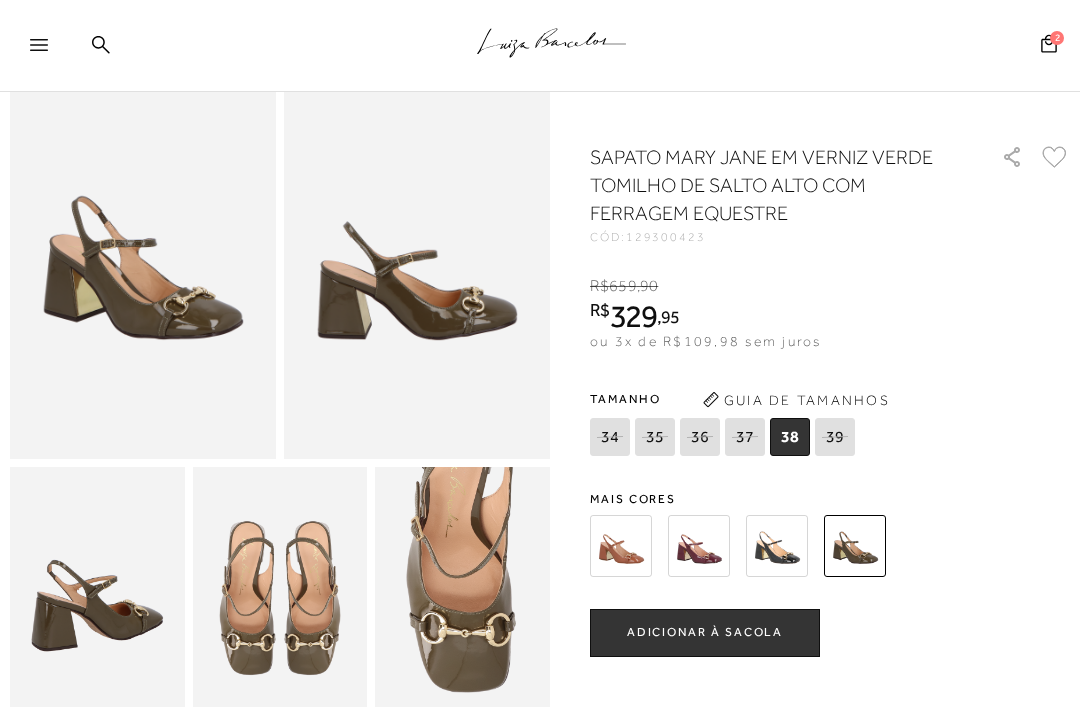 scroll, scrollTop: 111, scrollLeft: 0, axis: vertical 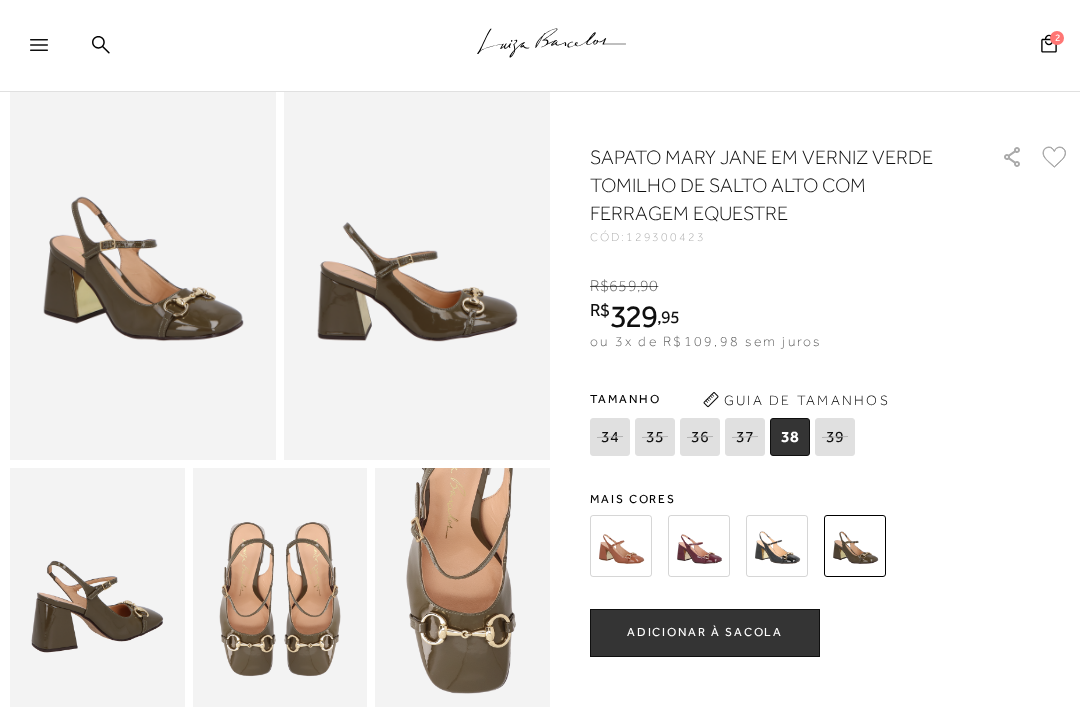 click at bounding box center (621, 546) 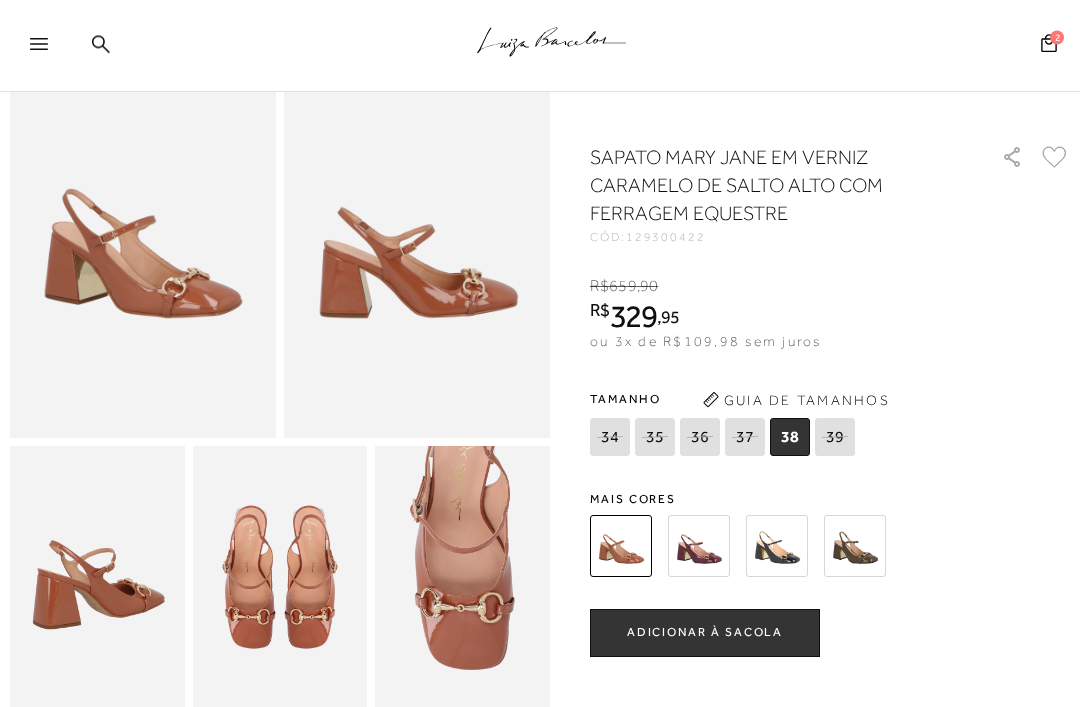 scroll, scrollTop: 136, scrollLeft: 0, axis: vertical 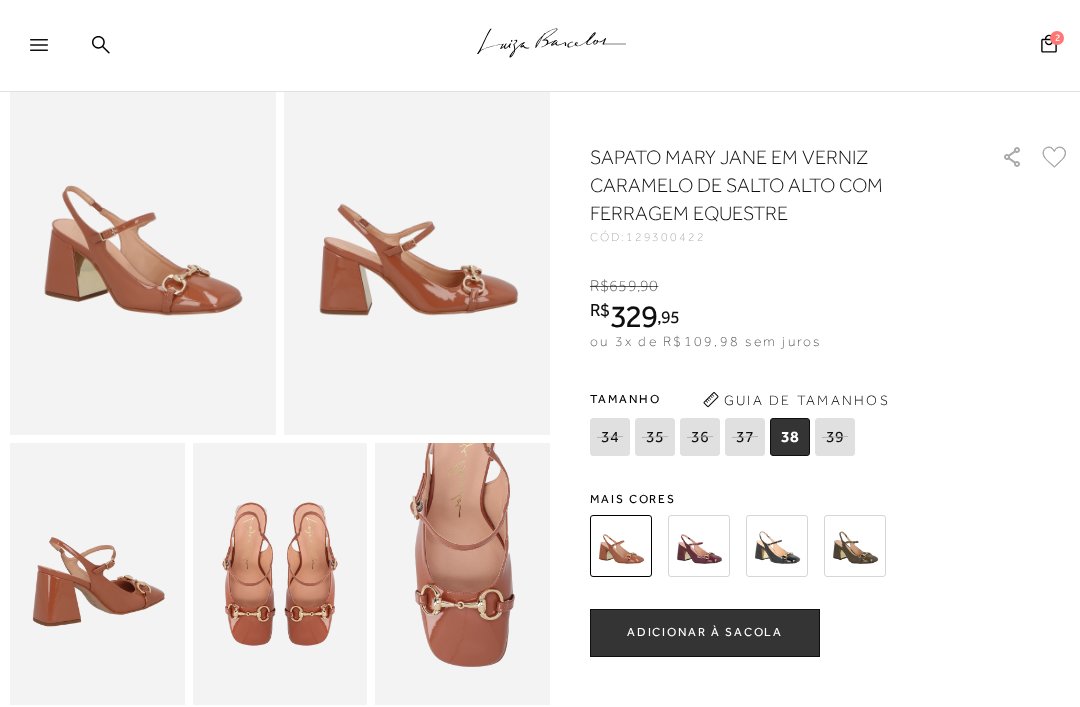 click at bounding box center [777, 546] 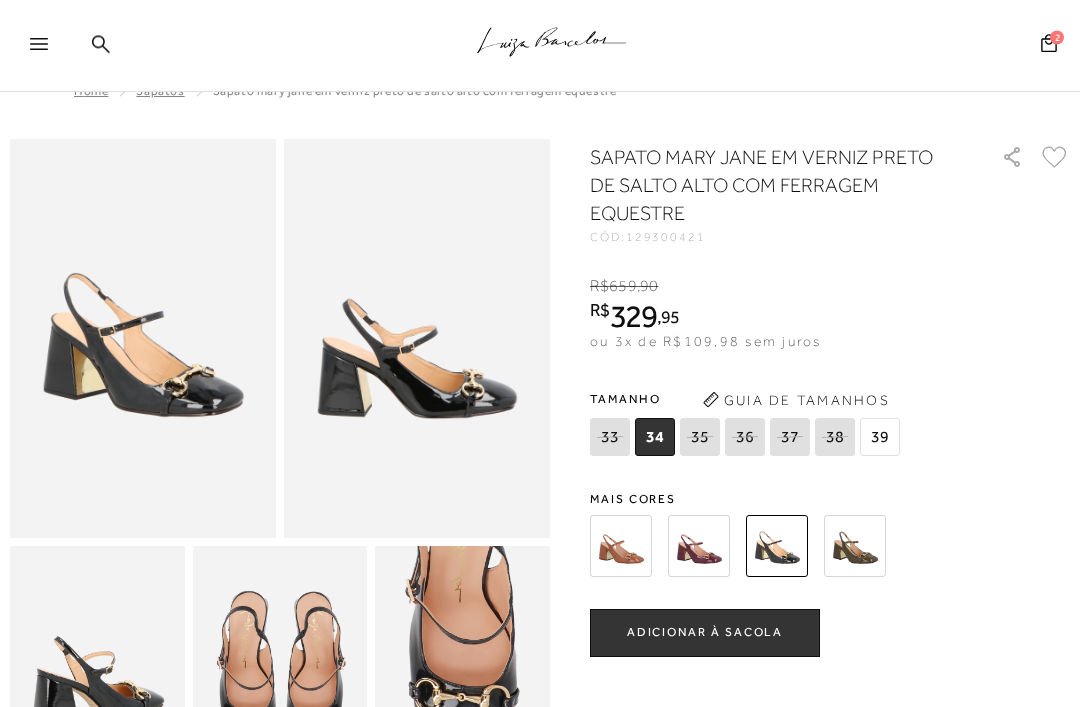 scroll, scrollTop: 0, scrollLeft: 0, axis: both 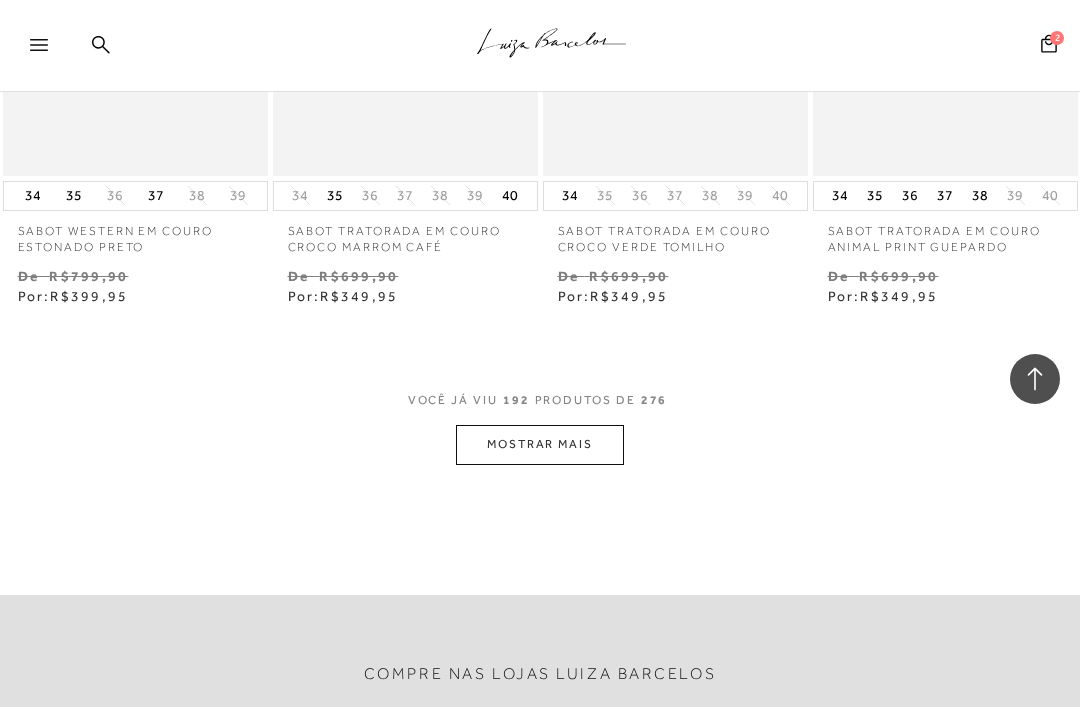 click on "MOSTRAR MAIS" at bounding box center (540, 444) 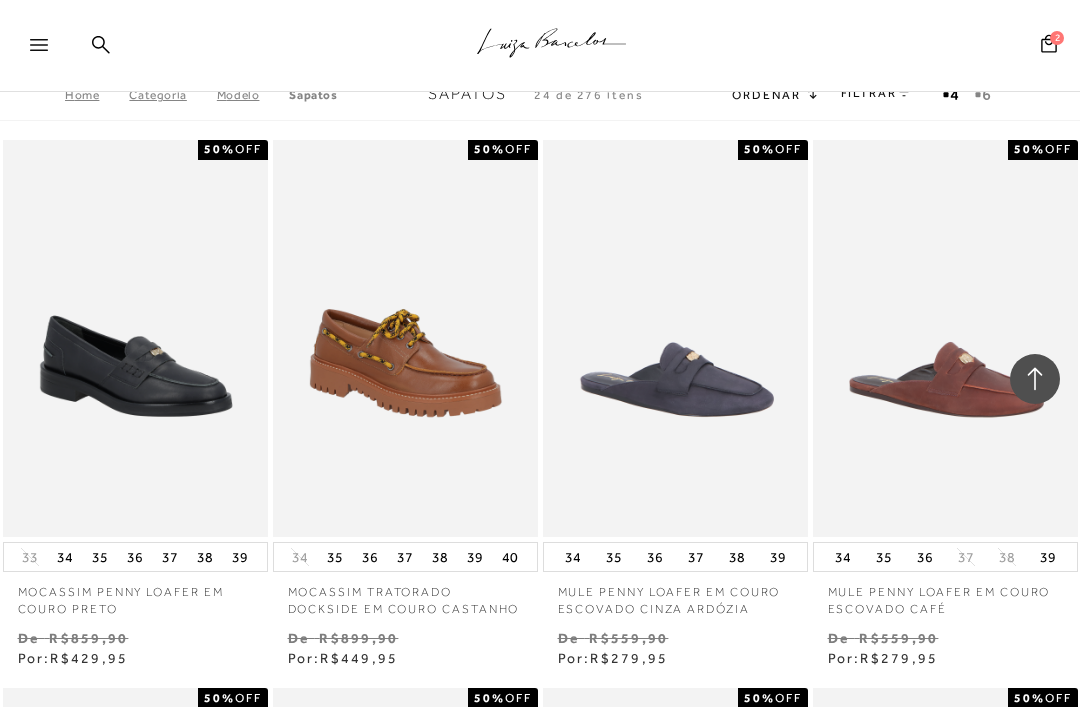 scroll, scrollTop: 2708, scrollLeft: 0, axis: vertical 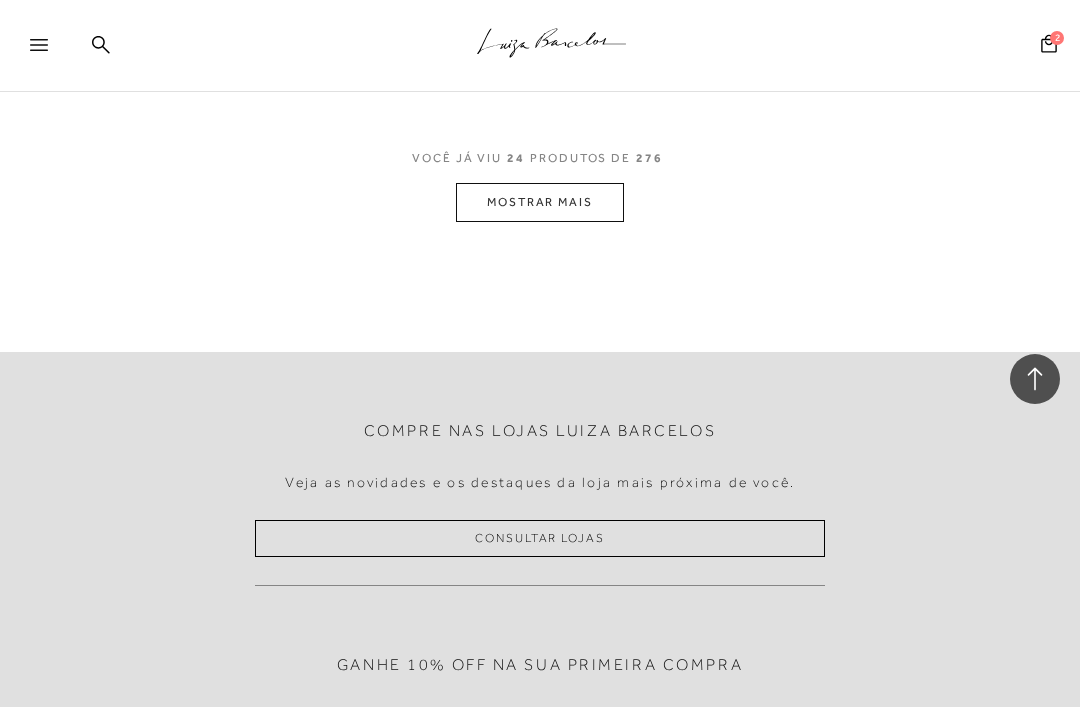 click on "MOSTRAR MAIS" at bounding box center [540, 202] 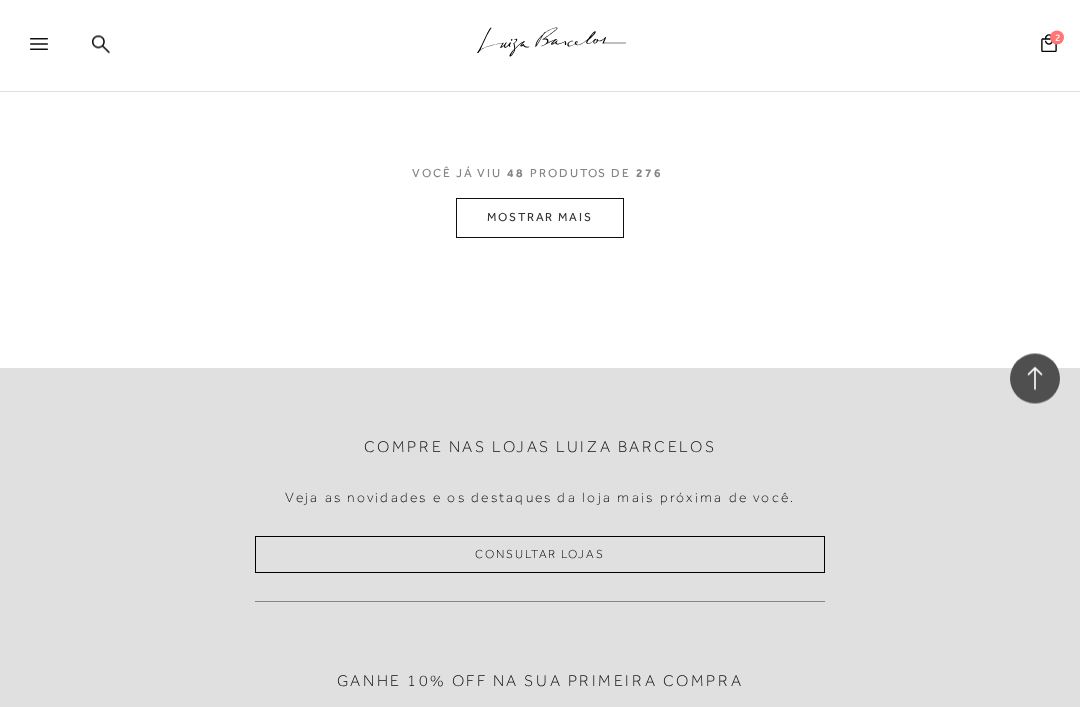 scroll, scrollTop: 6790, scrollLeft: 0, axis: vertical 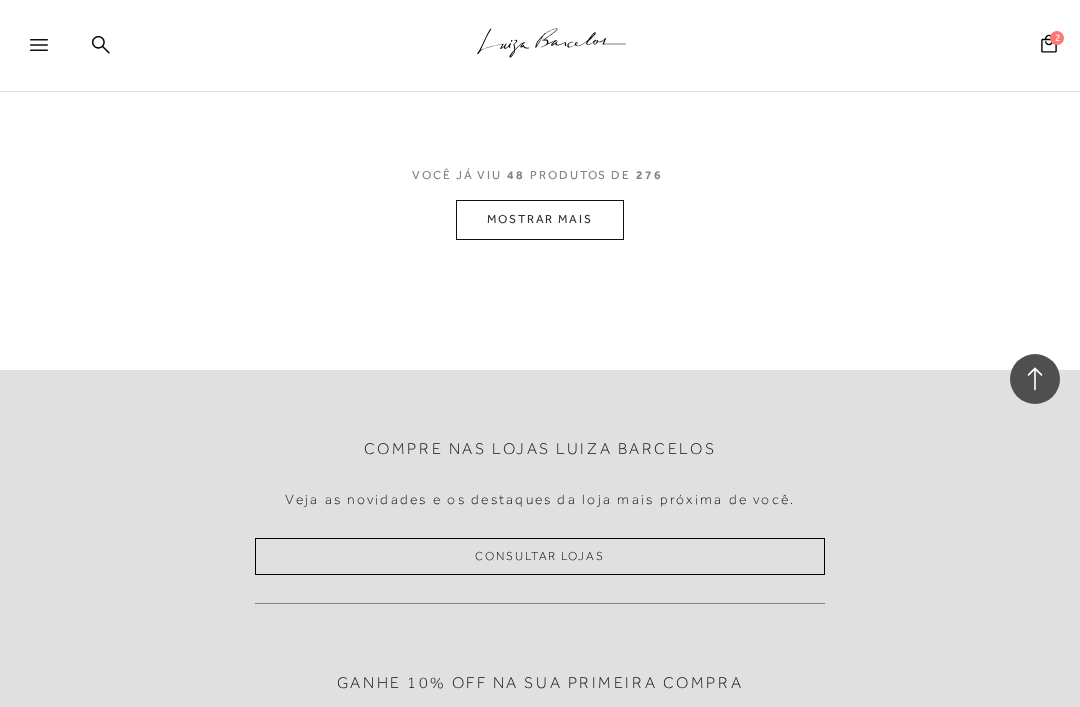 click on "MOSTRAR MAIS" at bounding box center (540, 219) 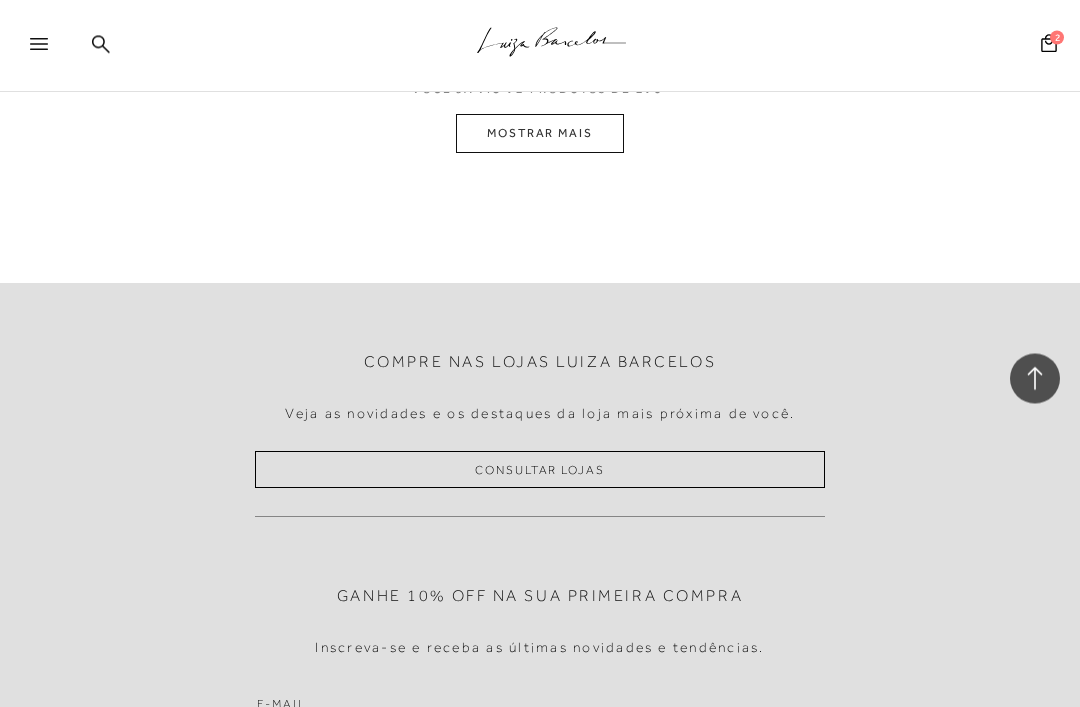 scroll, scrollTop: 10242, scrollLeft: 0, axis: vertical 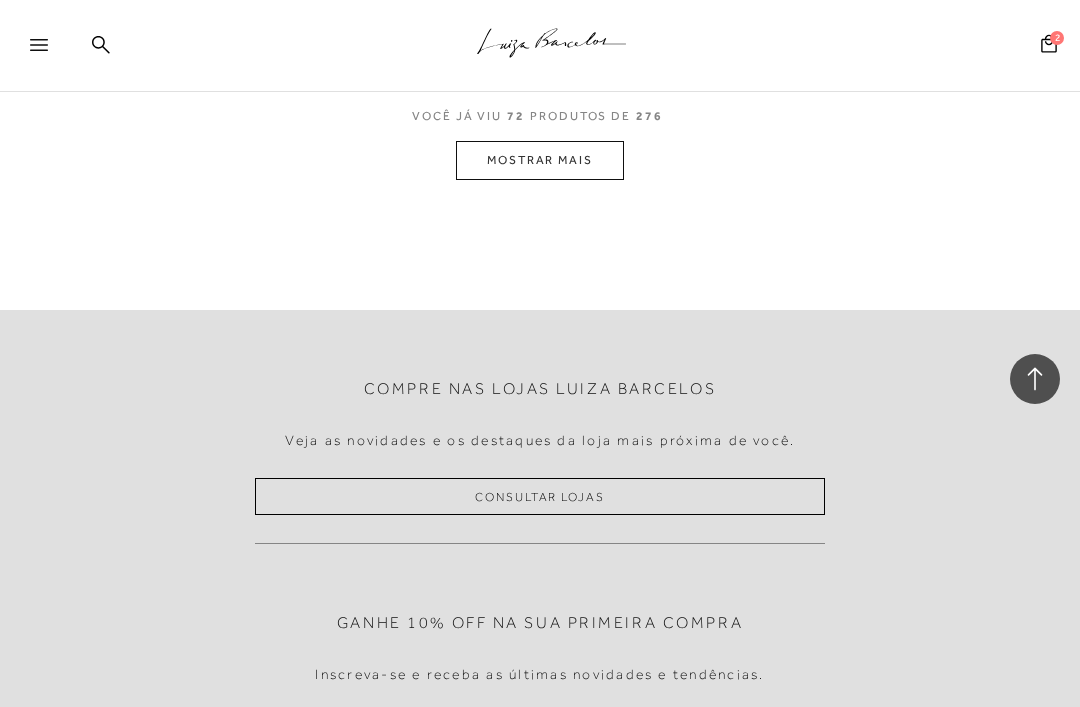 click on "MOSTRAR MAIS" at bounding box center [540, 160] 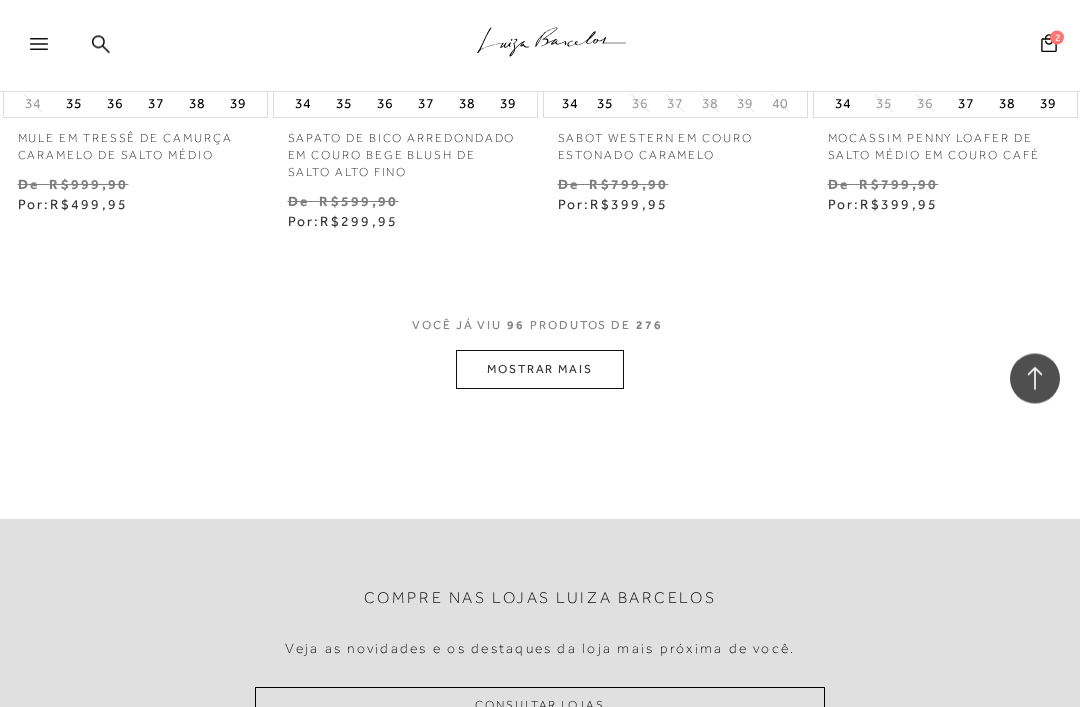 click on "MOSTRAR MAIS" at bounding box center [540, 370] 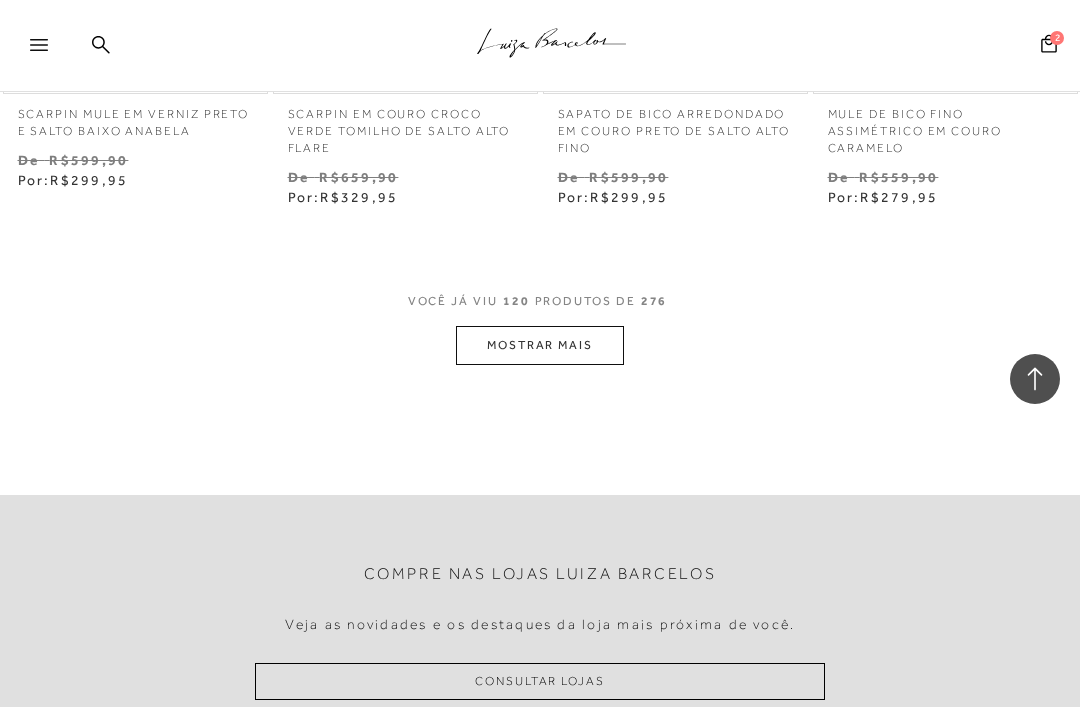 scroll, scrollTop: 16832, scrollLeft: 0, axis: vertical 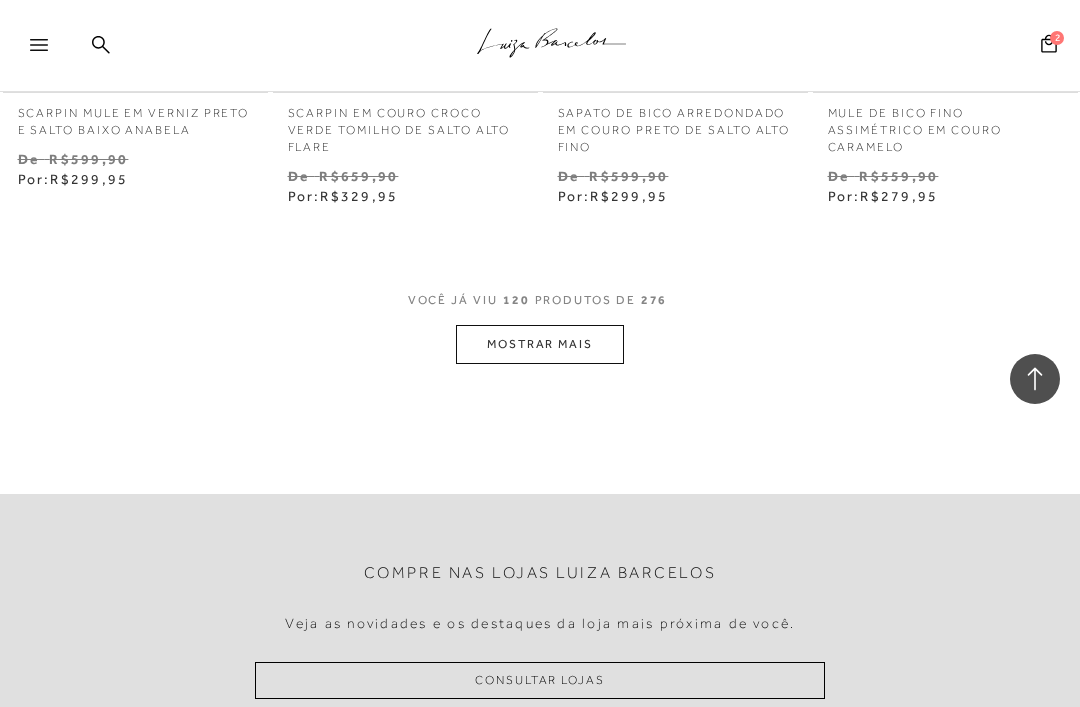 click on "MOSTRAR MAIS" at bounding box center (540, 344) 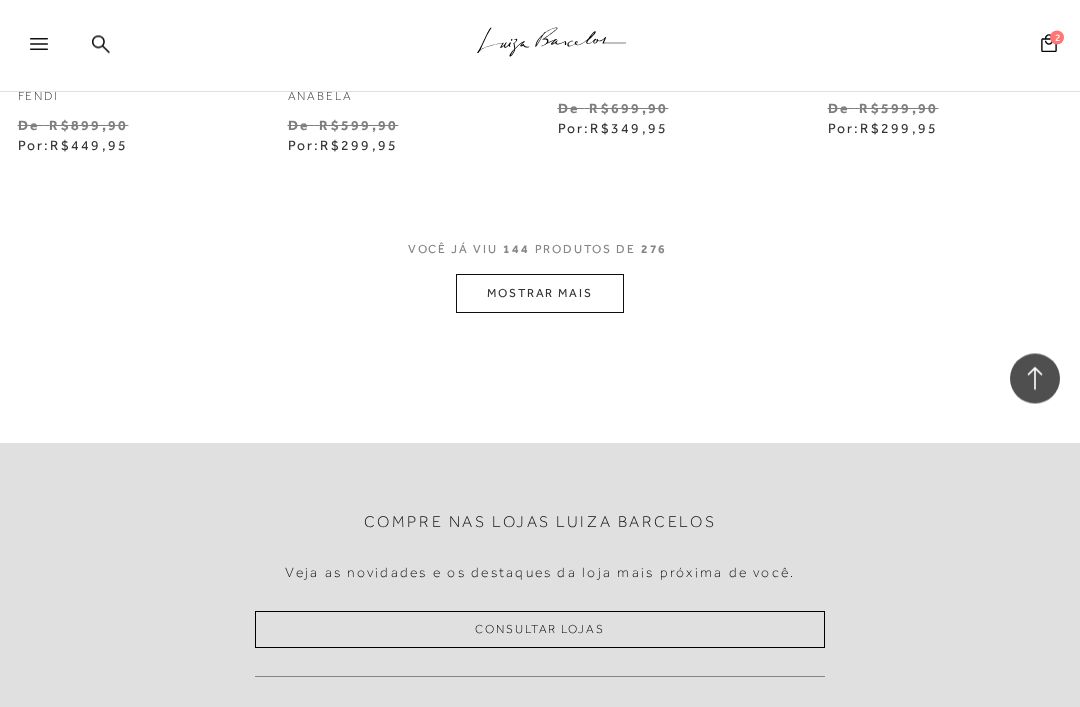 scroll, scrollTop: 20267, scrollLeft: 0, axis: vertical 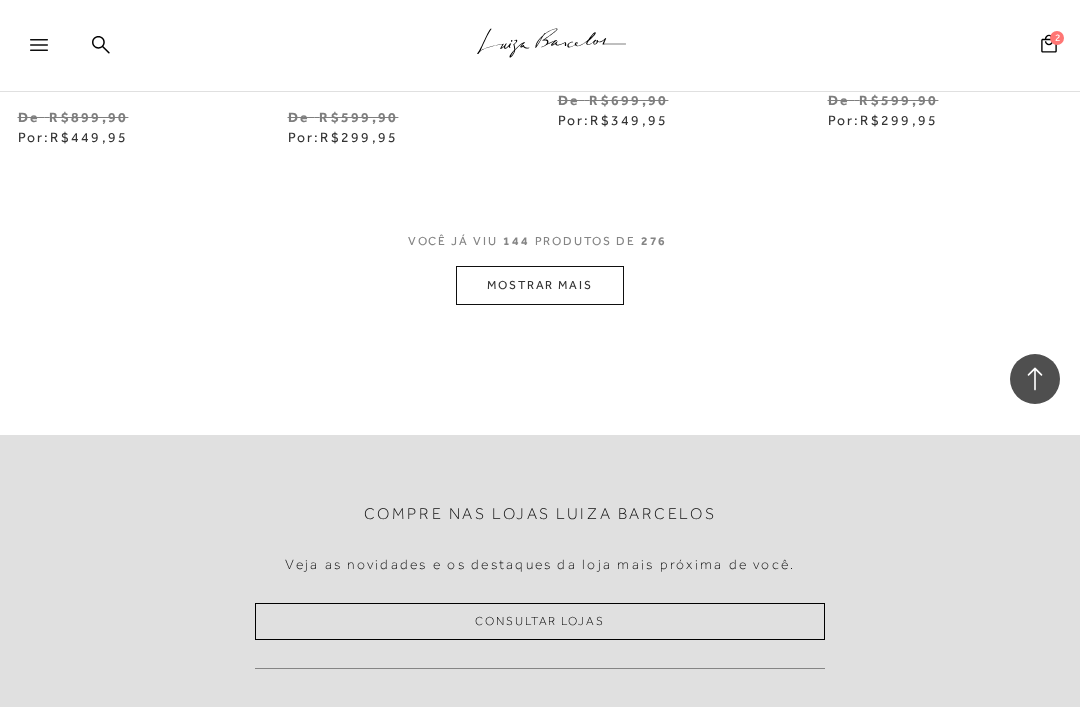 click on "MOSTRAR MAIS" at bounding box center (540, 285) 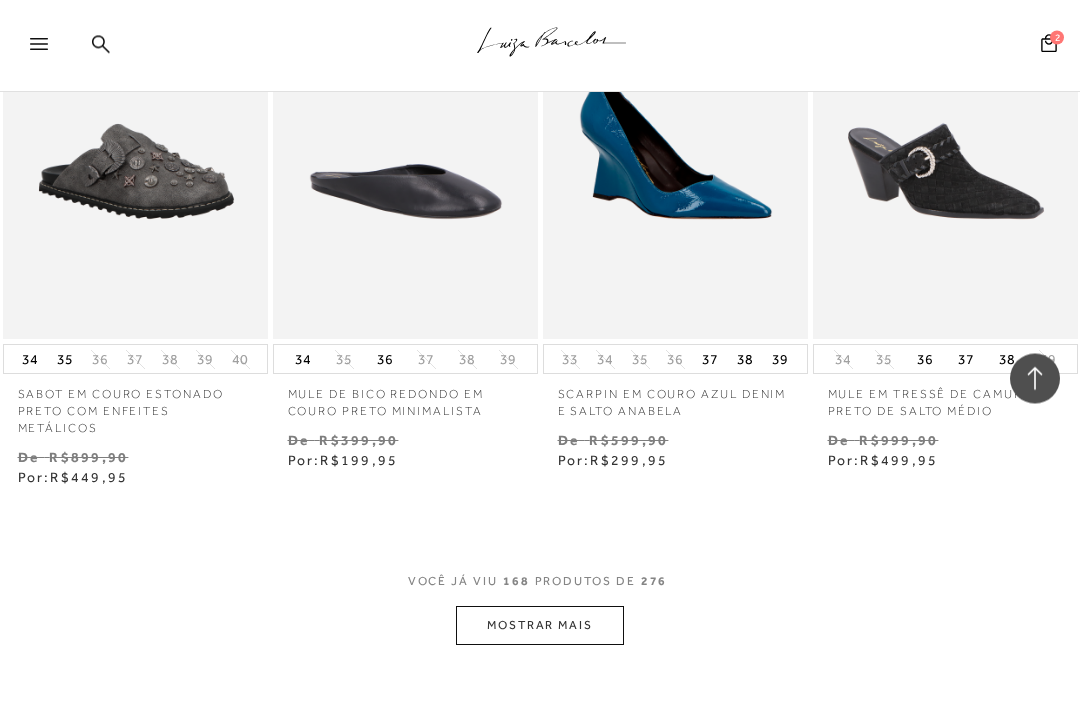 click on "MOSTRAR MAIS" at bounding box center [540, 626] 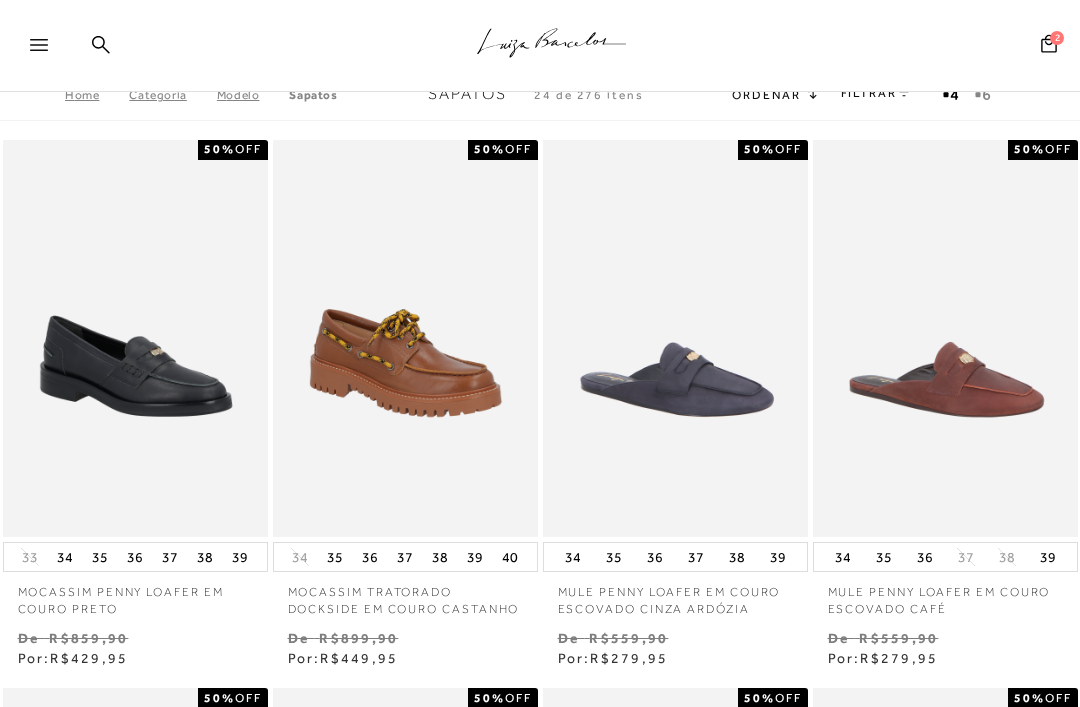 scroll, scrollTop: 70, scrollLeft: 0, axis: vertical 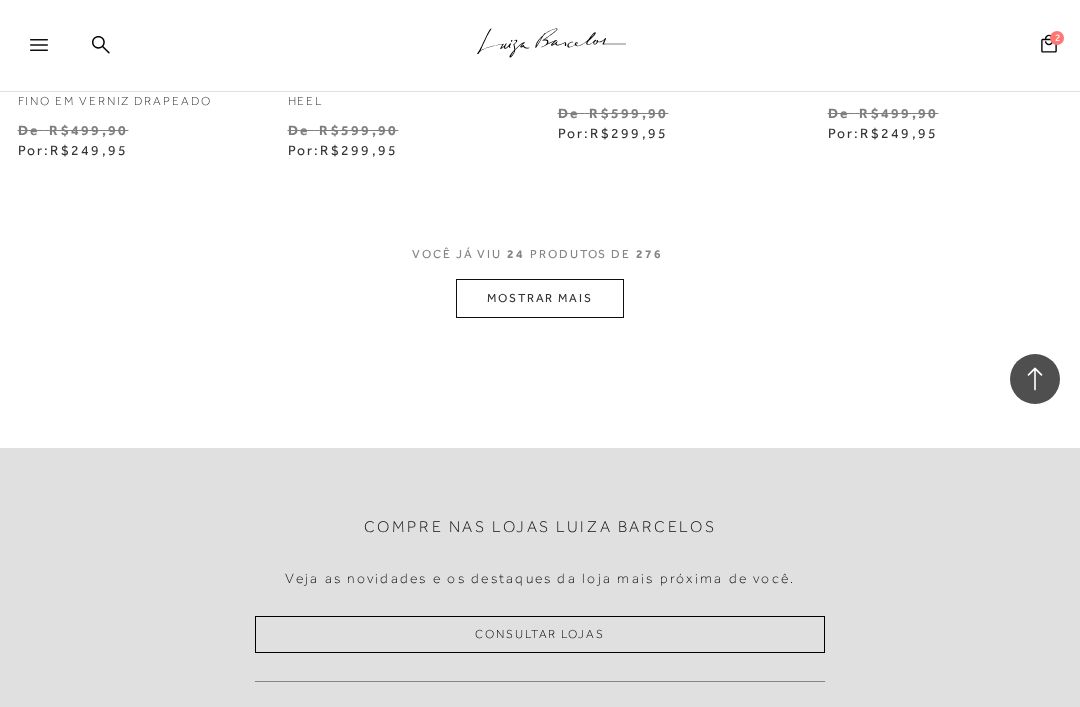 click 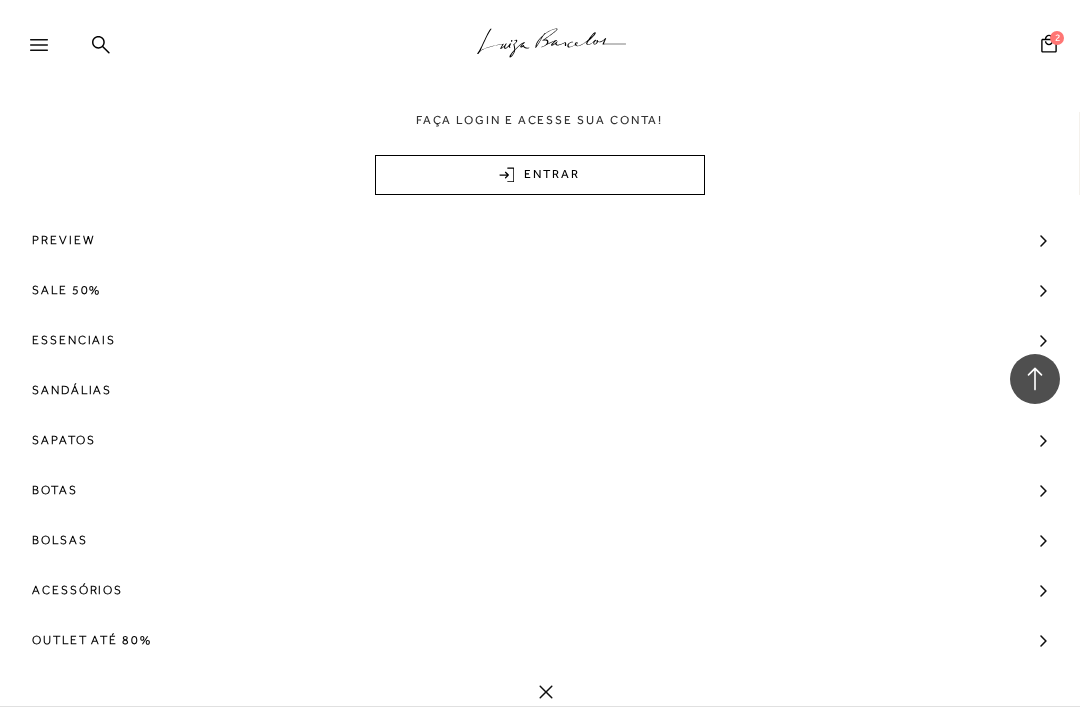 click on "SALE 50%" at bounding box center [66, 290] 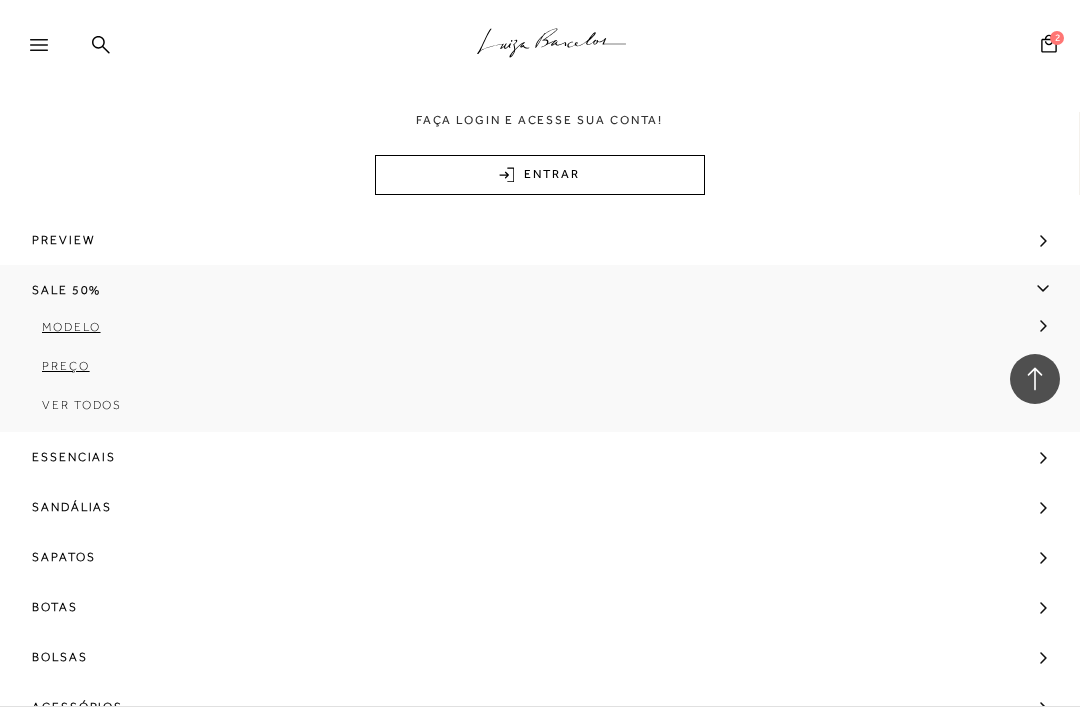 click on "Modelo" at bounding box center [533, 334] 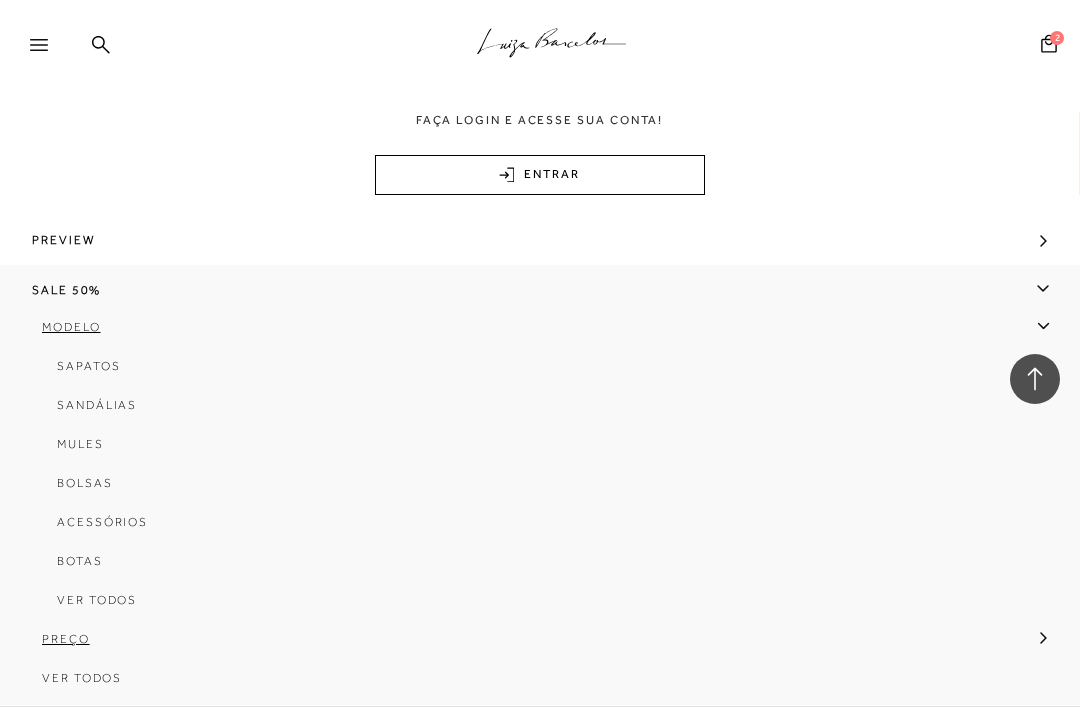 click on "Sandálias" at bounding box center [533, 412] 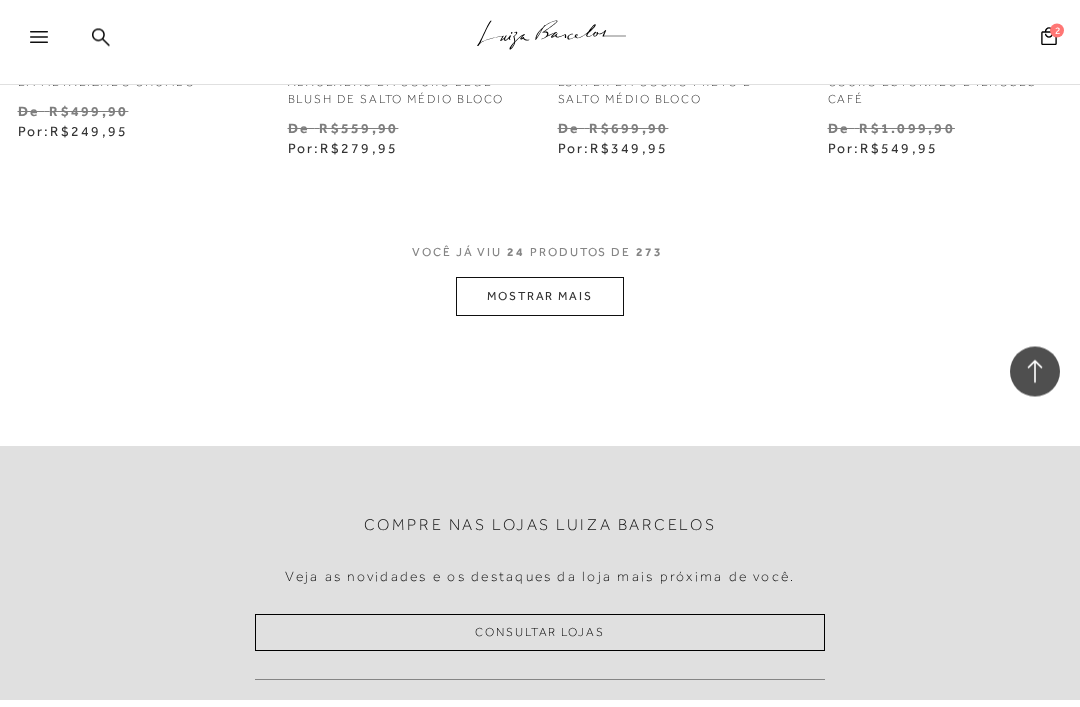 scroll, scrollTop: 3337, scrollLeft: 0, axis: vertical 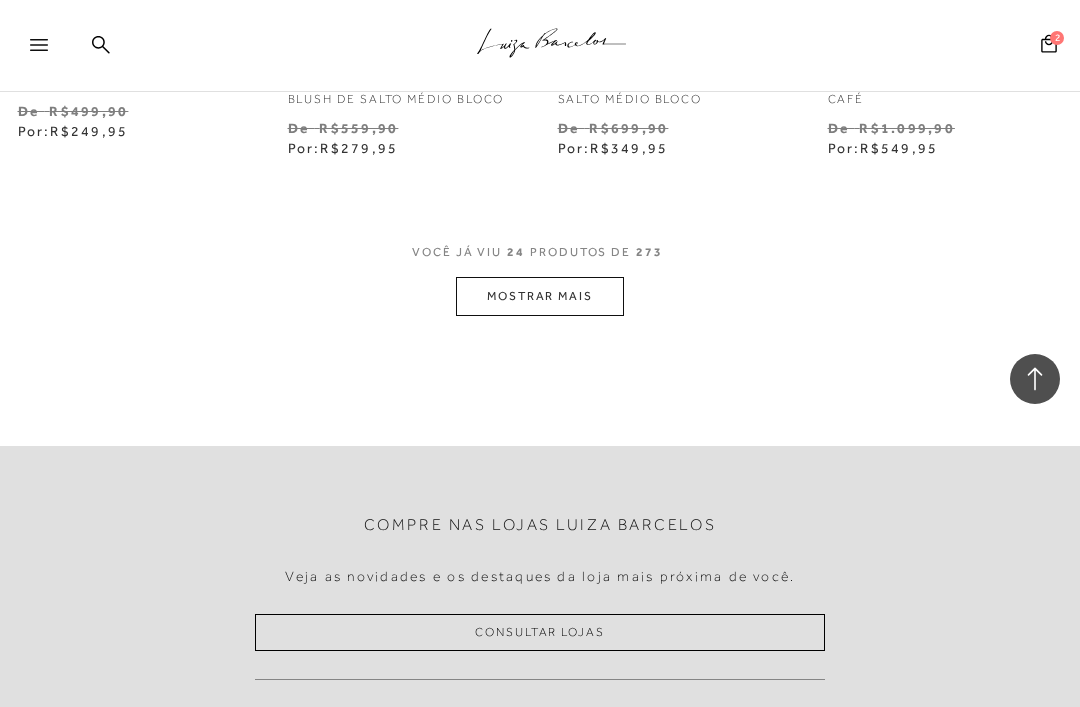 click on "MOSTRAR MAIS" at bounding box center (540, 296) 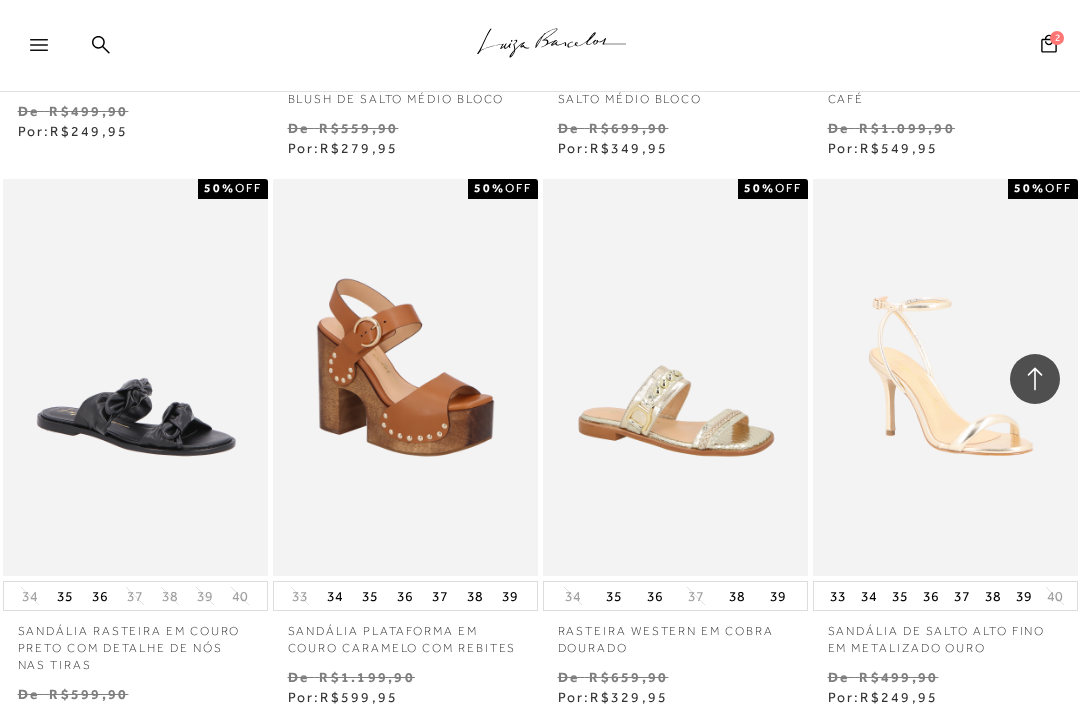 click on "SANDÁLIA DE SALTO ALTO FINO EM METALIZADO OURO" at bounding box center [945, 634] 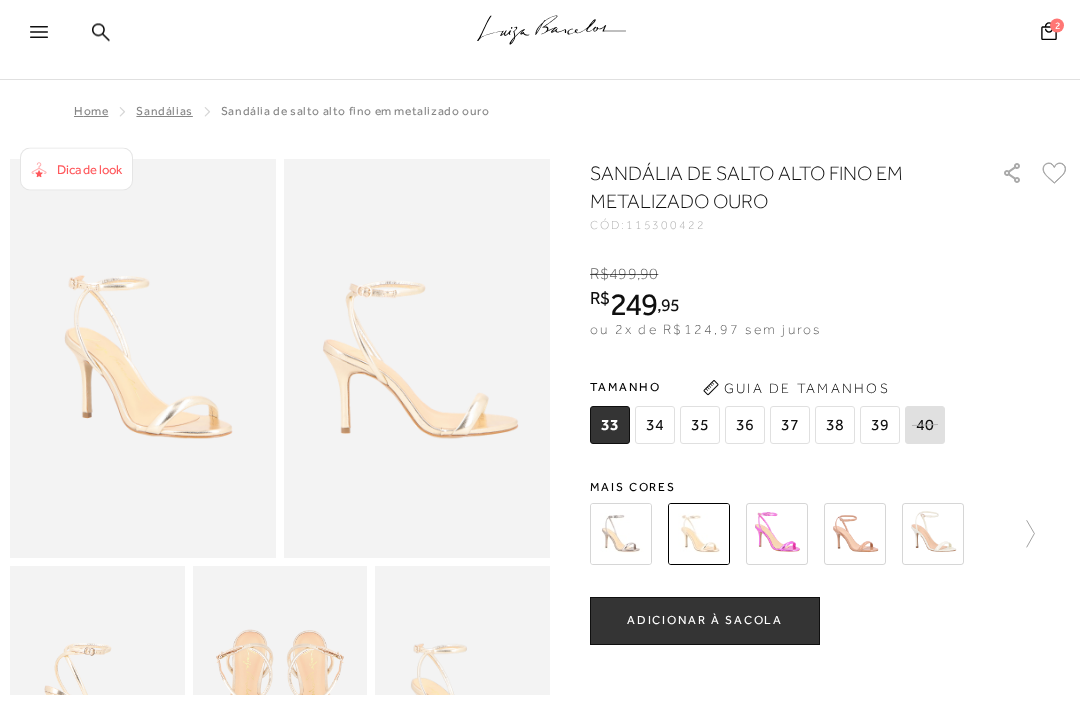 scroll, scrollTop: 0, scrollLeft: 0, axis: both 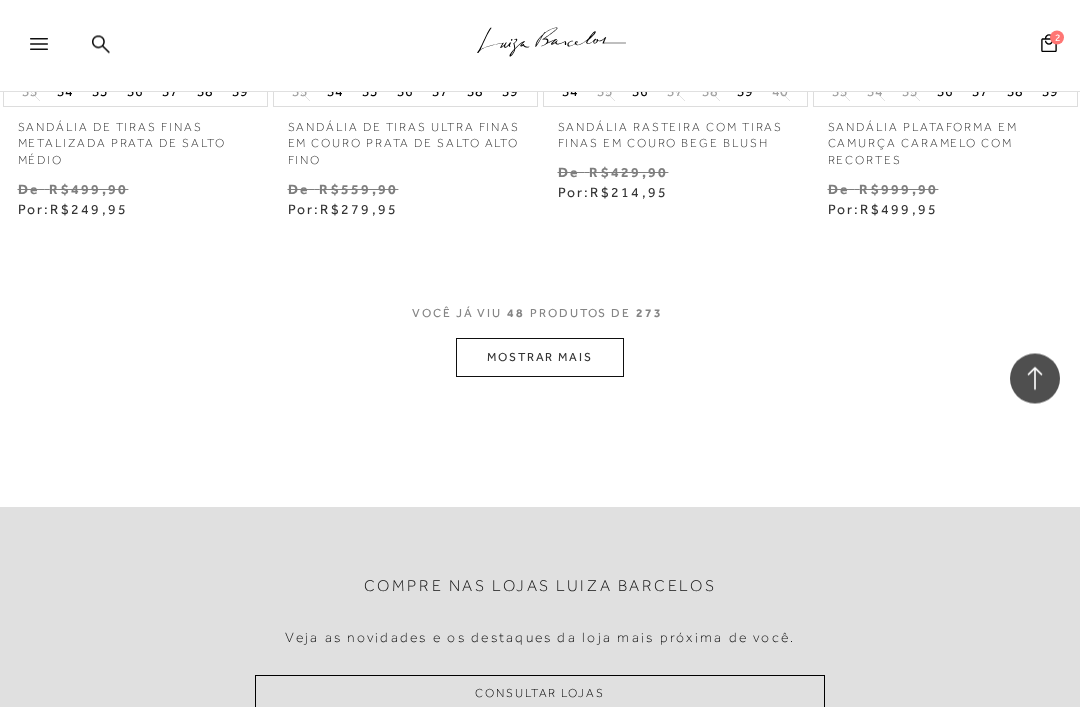 click on "MOSTRAR MAIS" at bounding box center [540, 358] 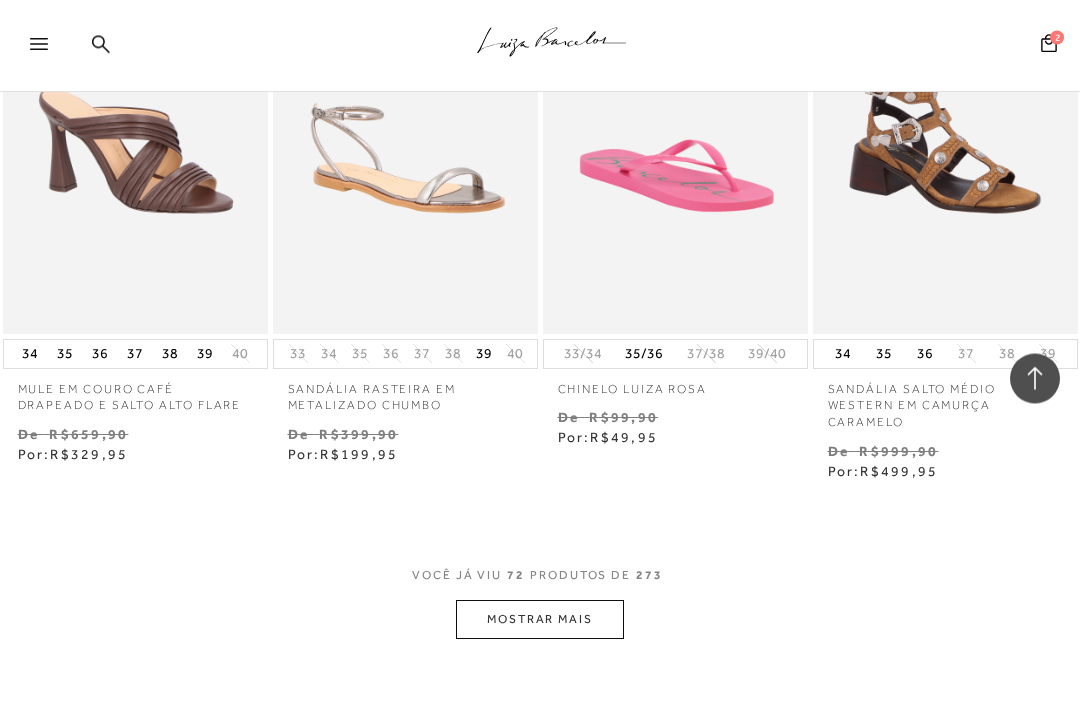 scroll, scrollTop: 9783, scrollLeft: 0, axis: vertical 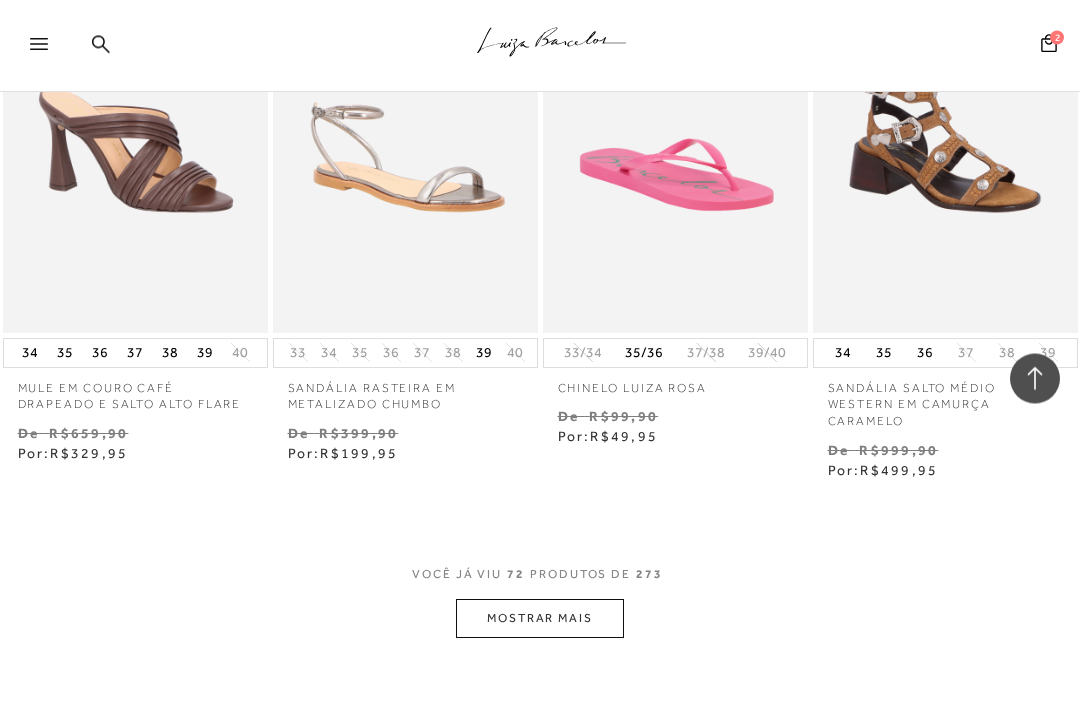 click on "MOSTRAR MAIS" at bounding box center [540, 619] 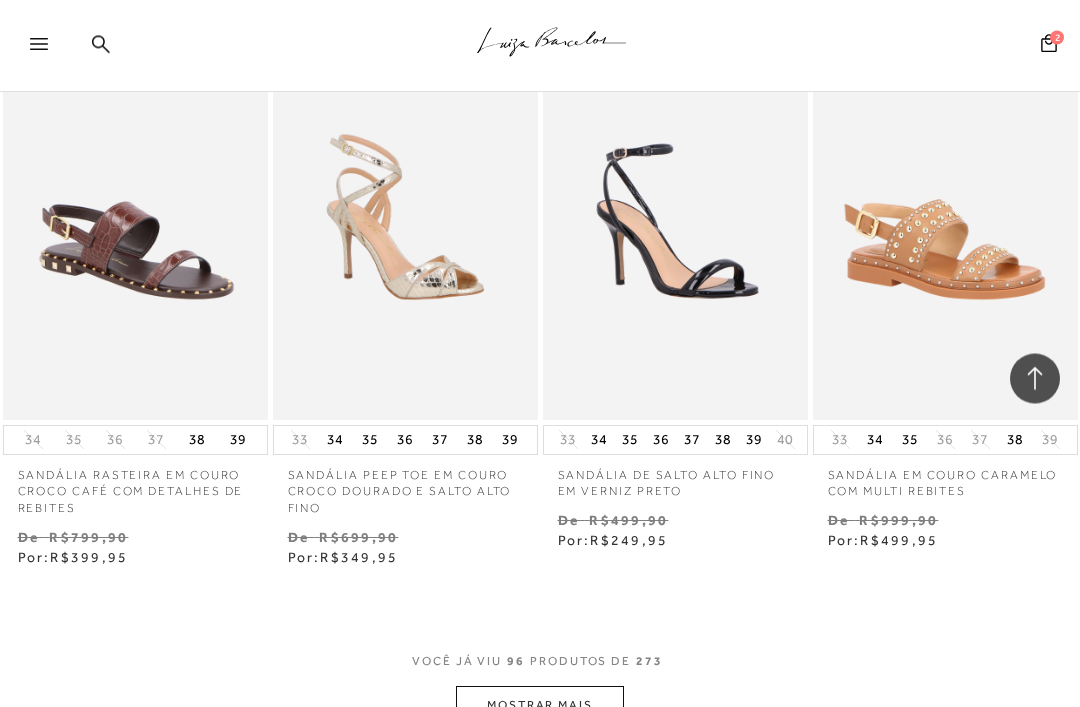 scroll, scrollTop: 13090, scrollLeft: 0, axis: vertical 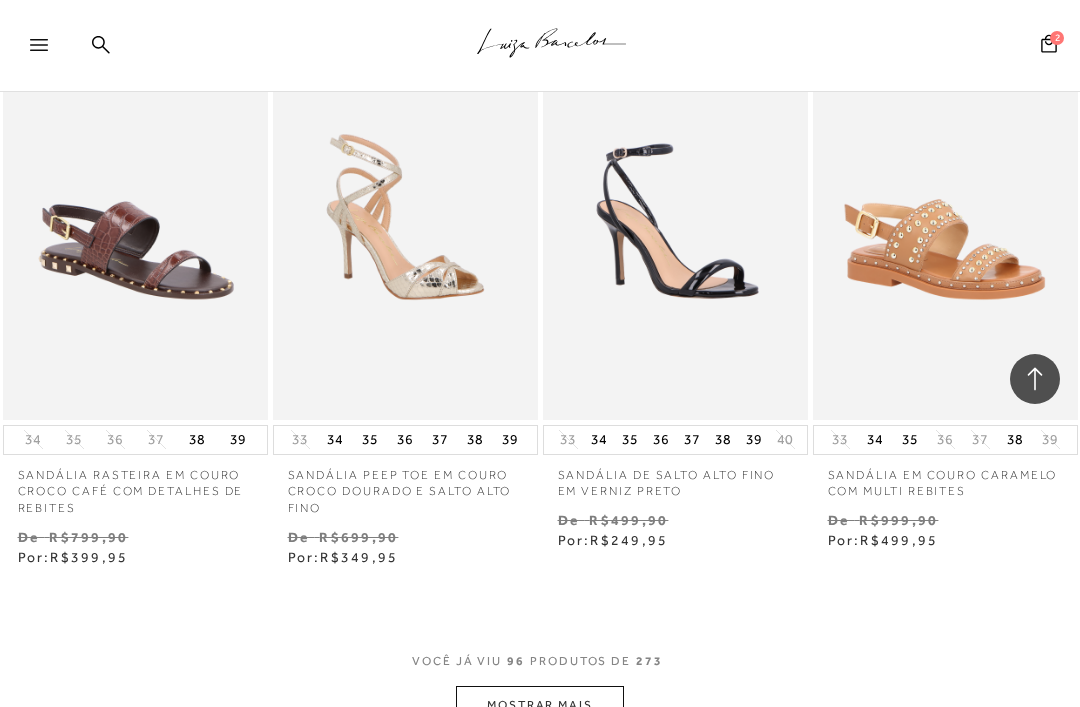 click on "MOSTRAR MAIS" at bounding box center (540, 705) 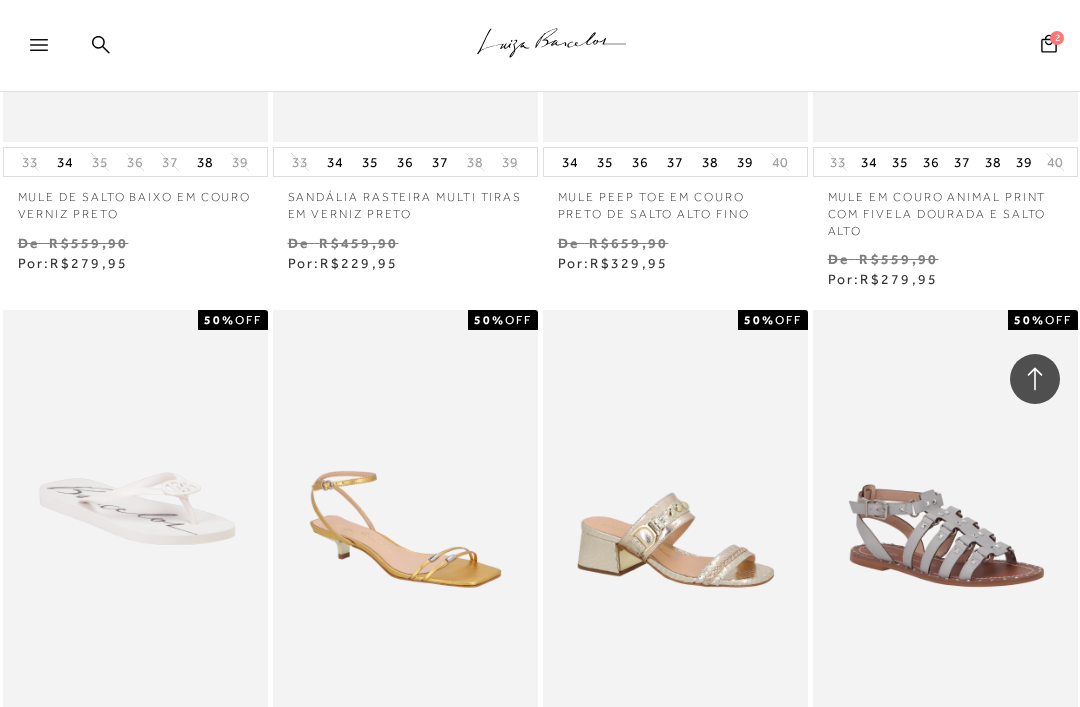 scroll, scrollTop: 15312, scrollLeft: 0, axis: vertical 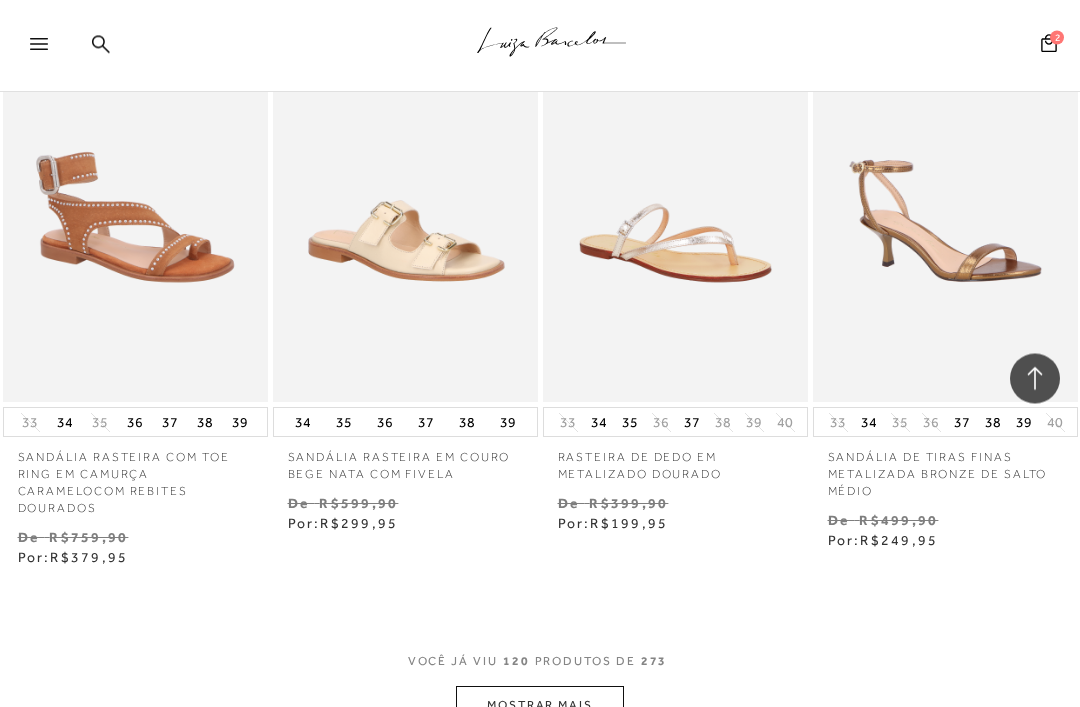 click on "MOSTRAR MAIS" at bounding box center [540, 706] 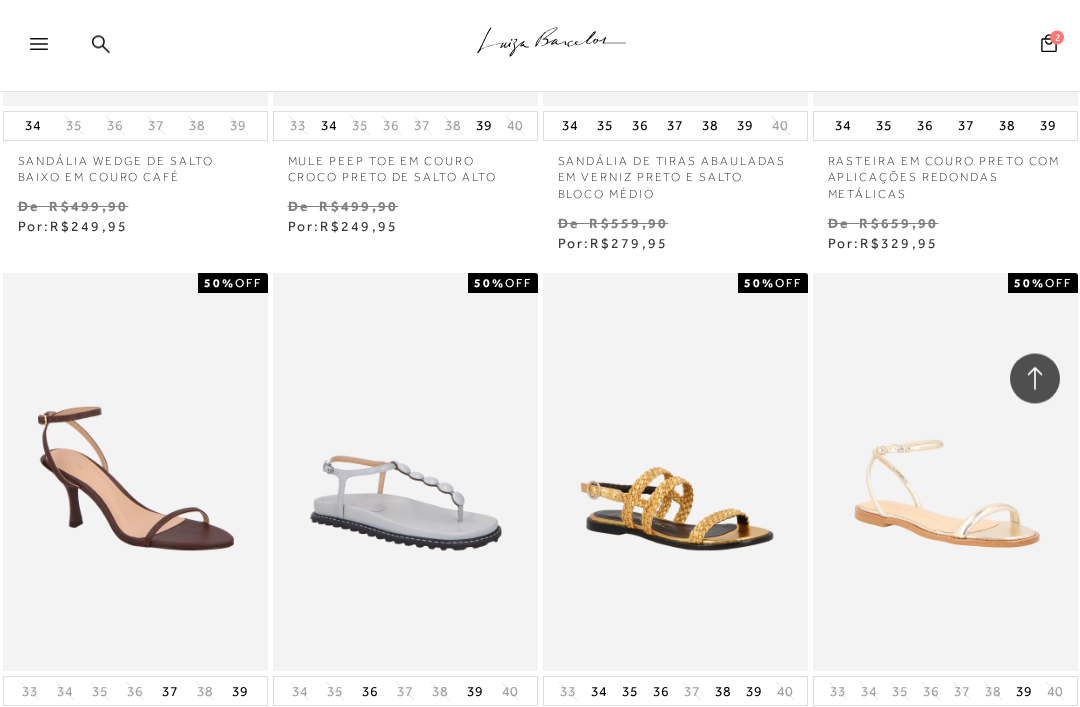 scroll, scrollTop: 18528, scrollLeft: 0, axis: vertical 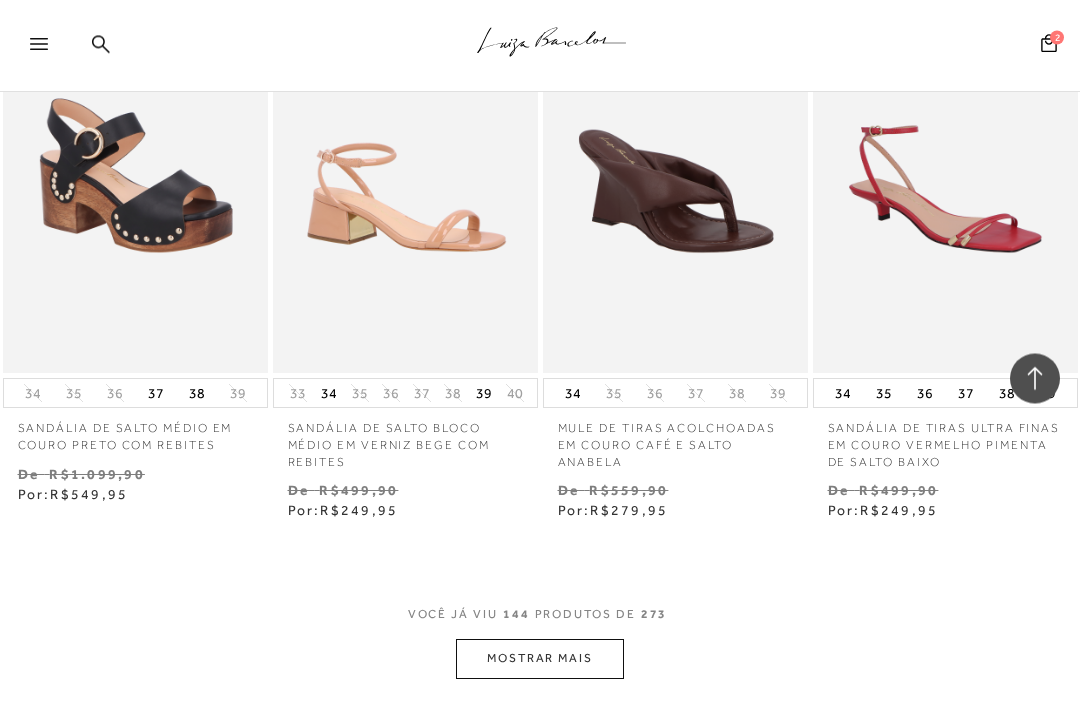 click on "MOSTRAR MAIS" at bounding box center [540, 659] 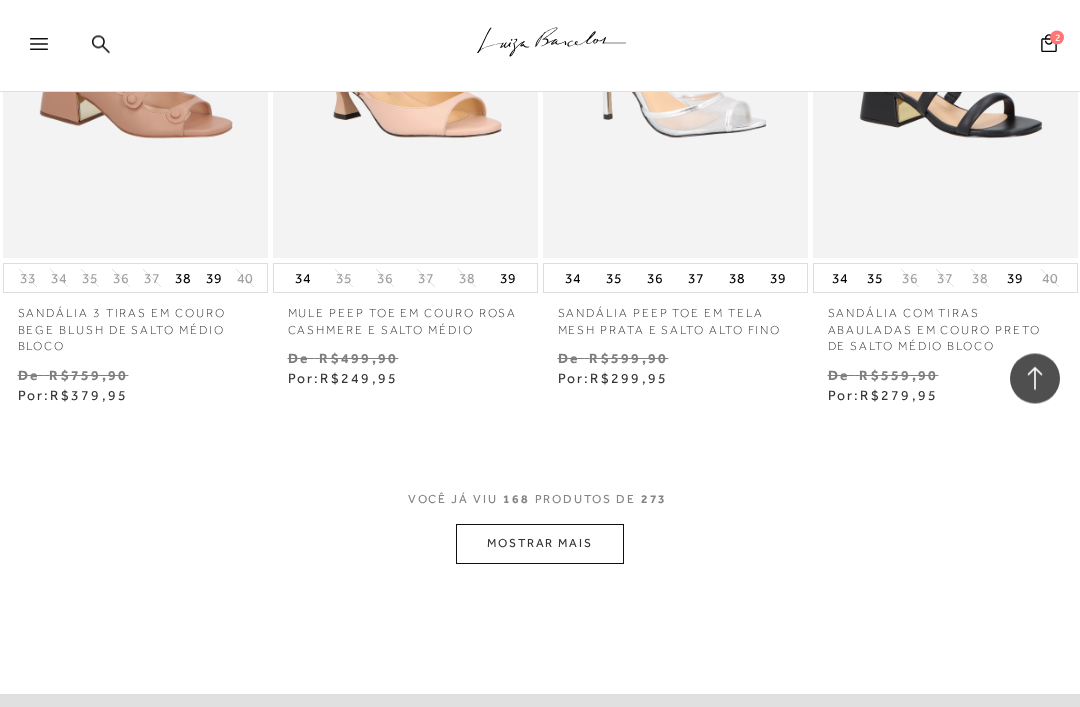 scroll, scrollTop: 23464, scrollLeft: 0, axis: vertical 